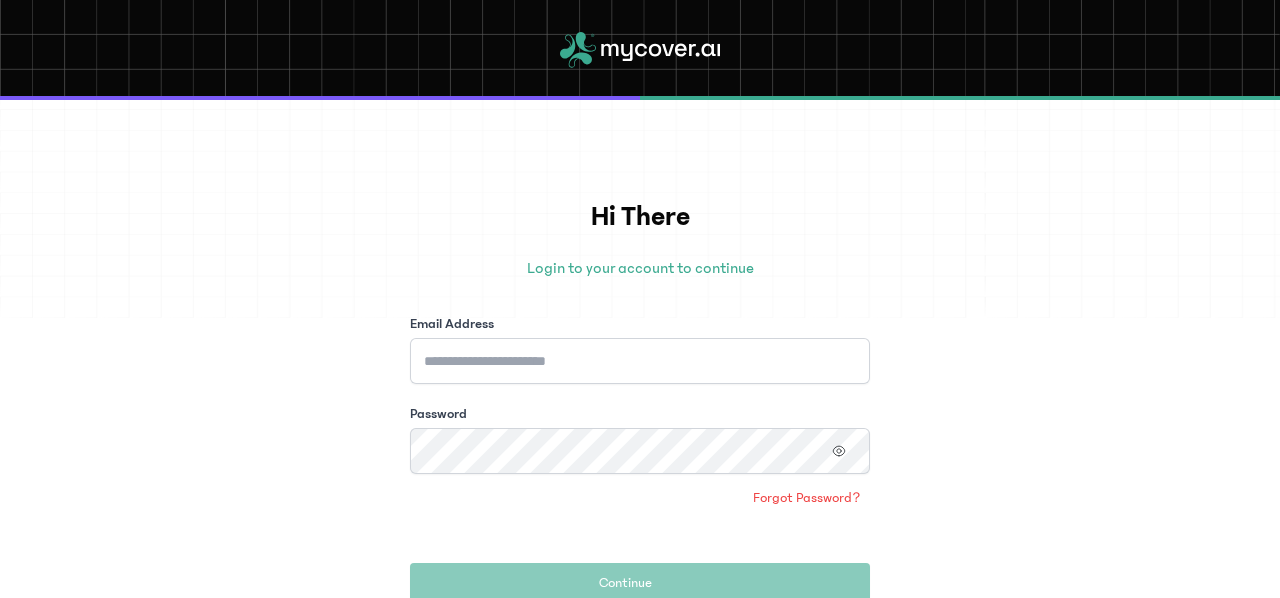 scroll, scrollTop: 0, scrollLeft: 0, axis: both 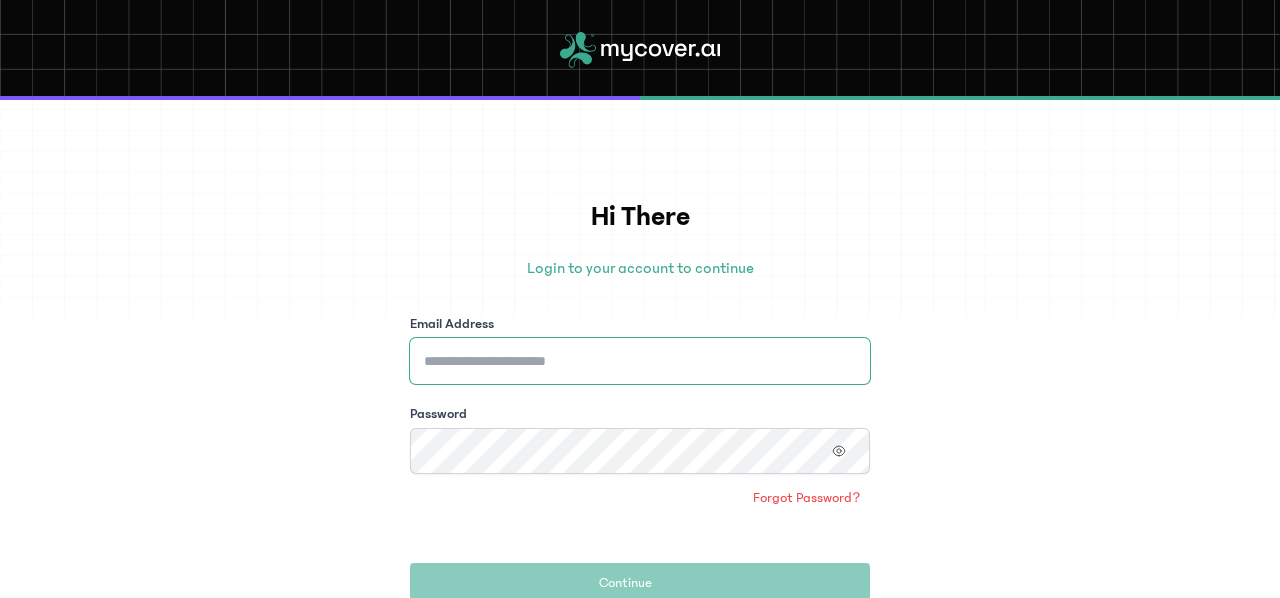 type on "**********" 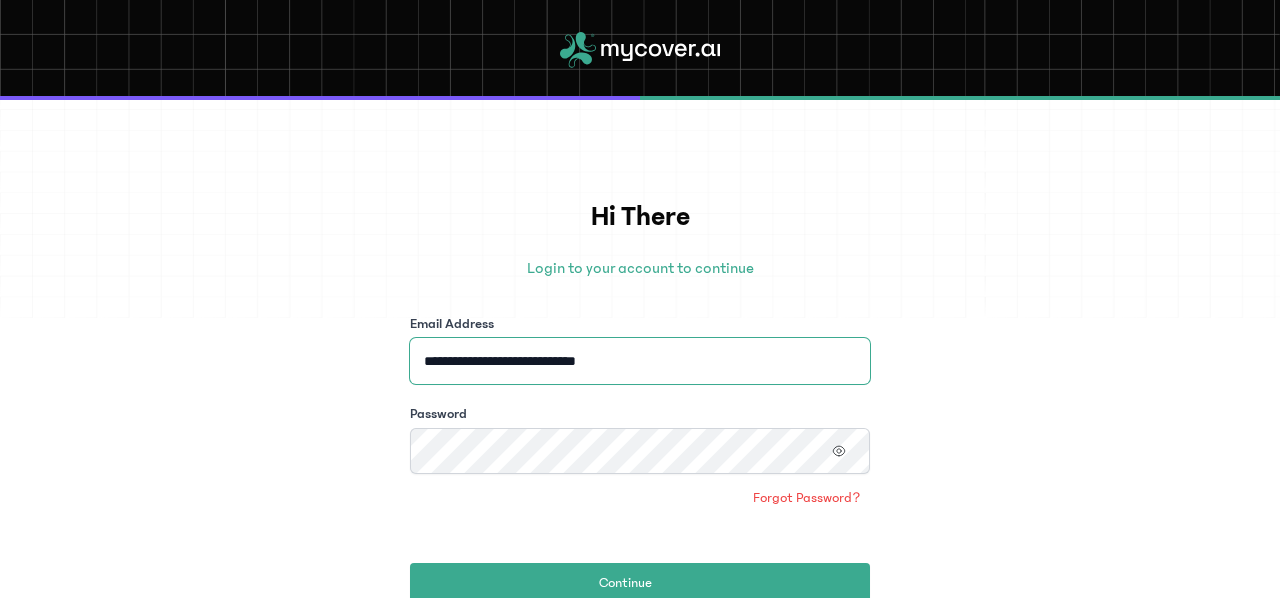 click on "**********" at bounding box center (640, 361) 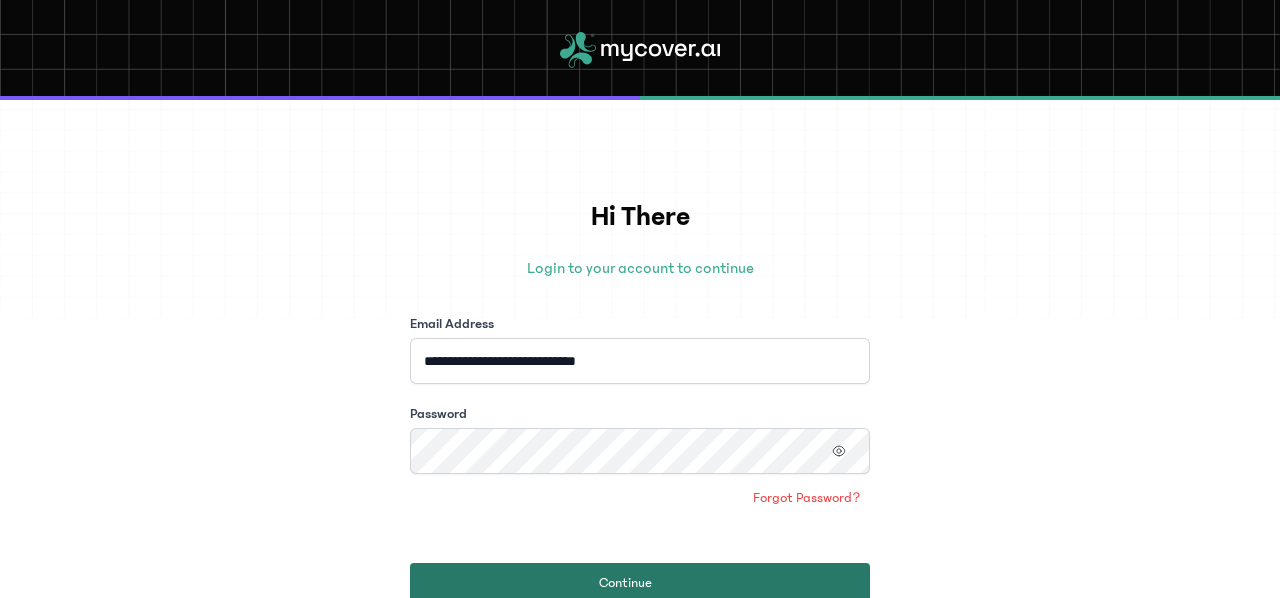 click 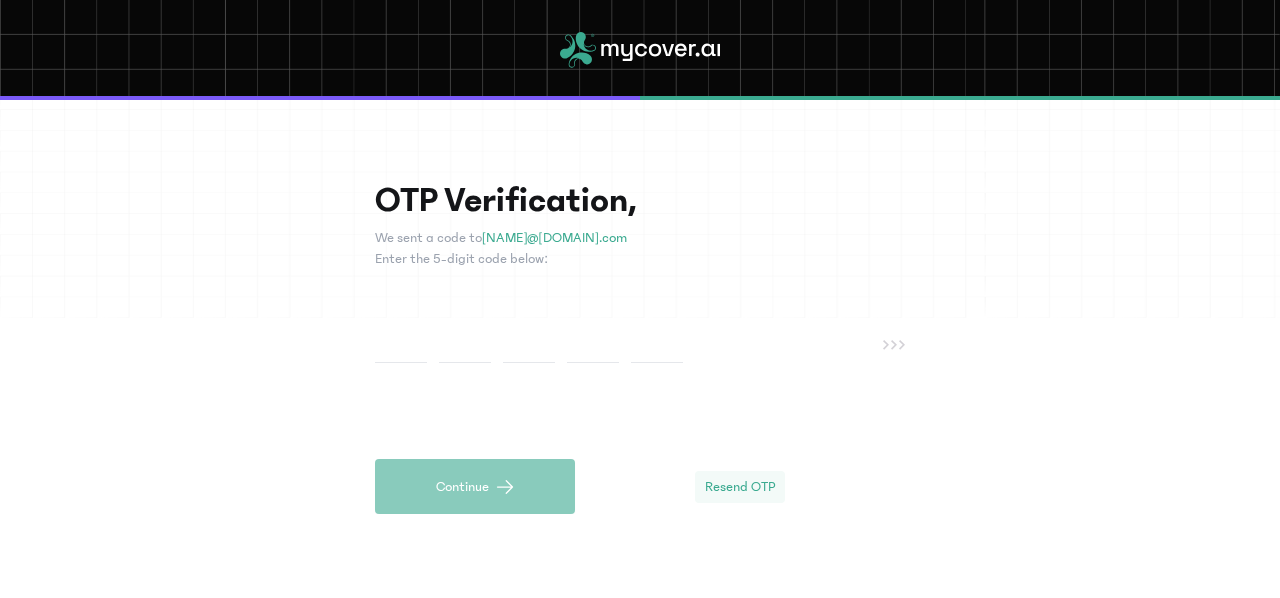 click on "Resend OTP" 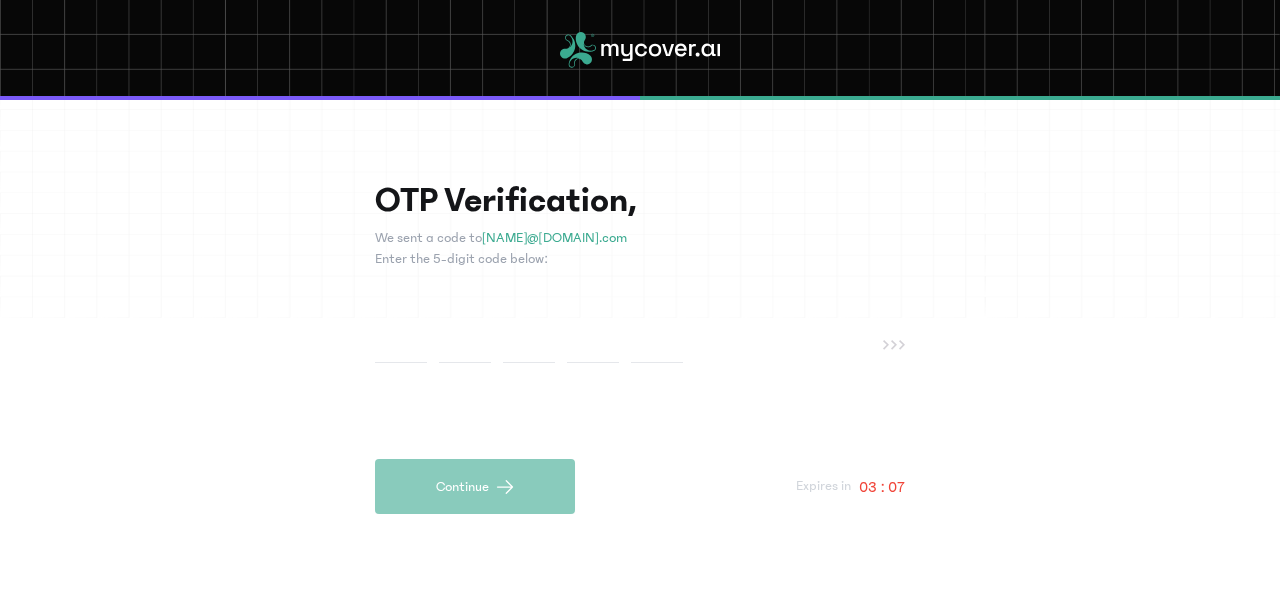 click at bounding box center (401, 344) 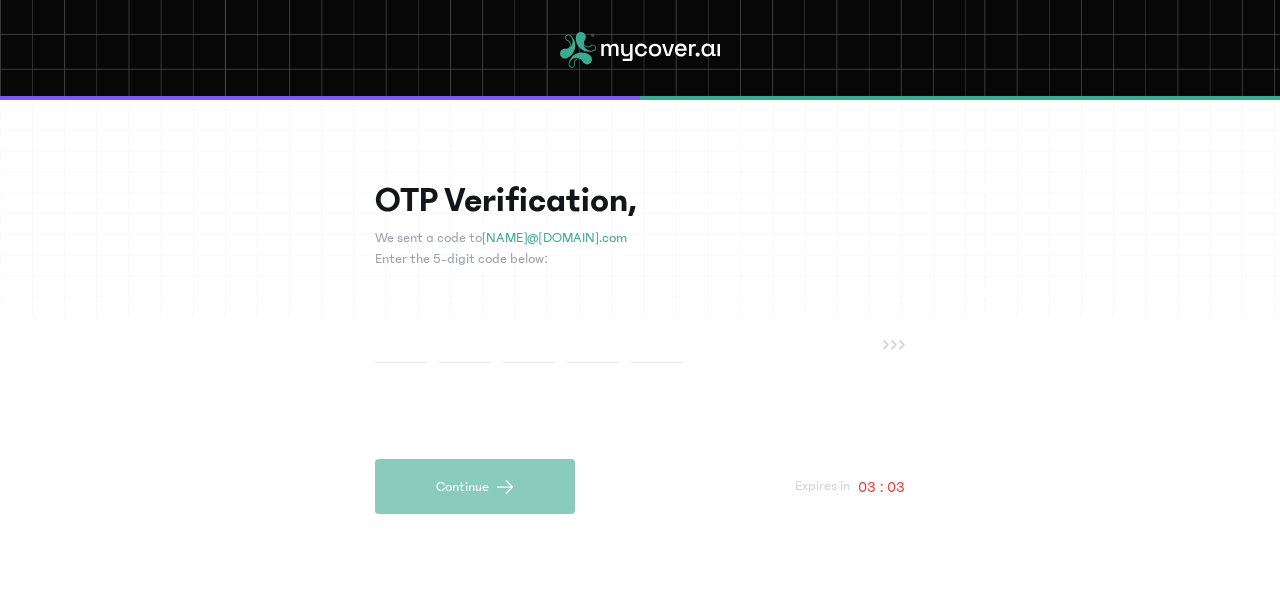 type on "*" 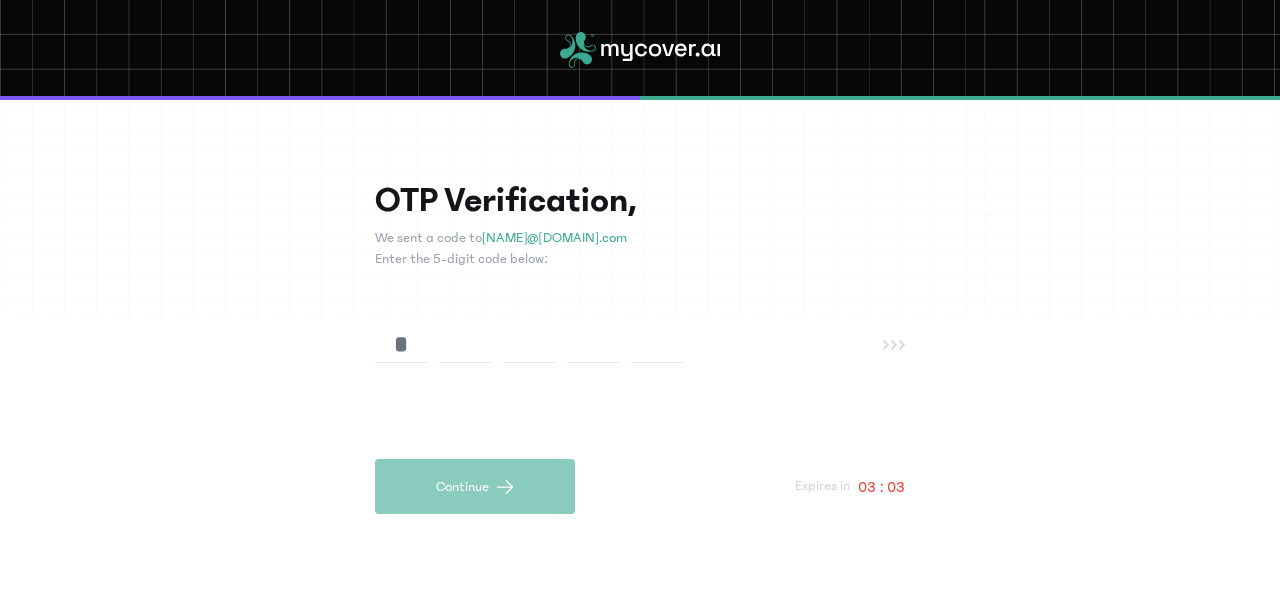 type on "*" 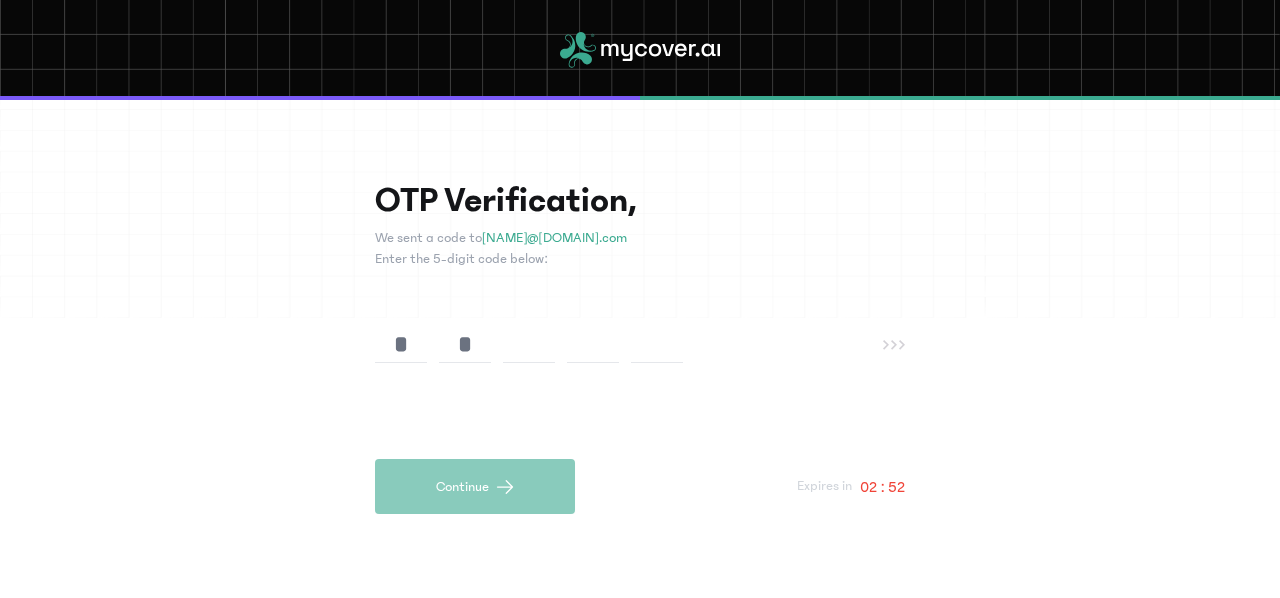 type on "*" 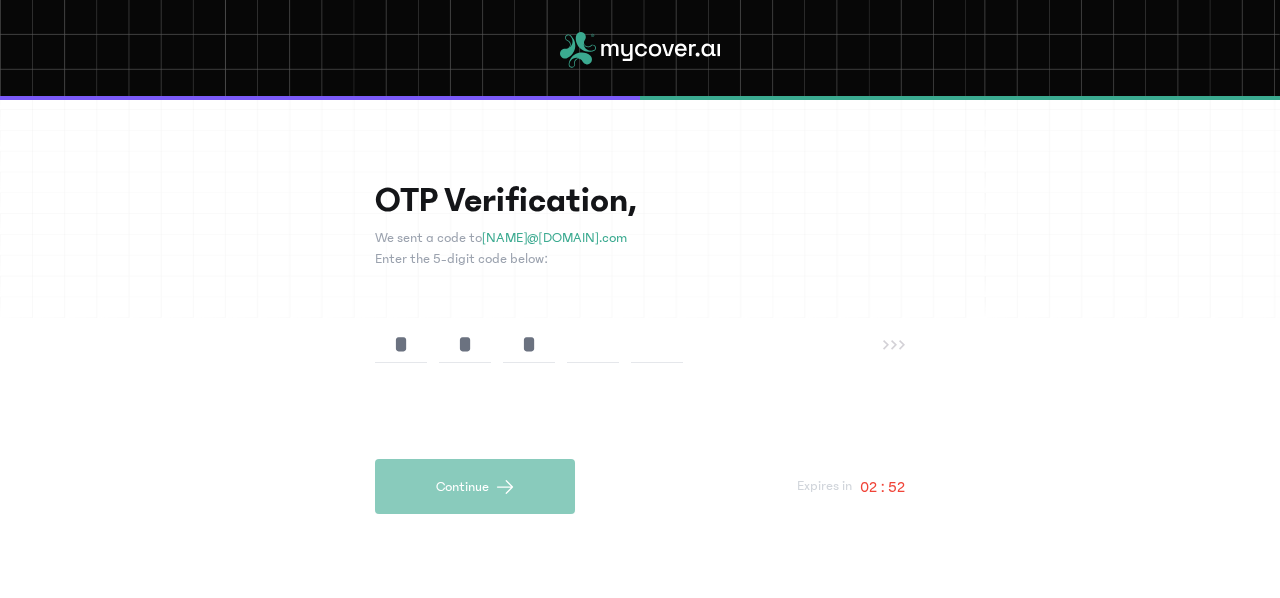 type on "*" 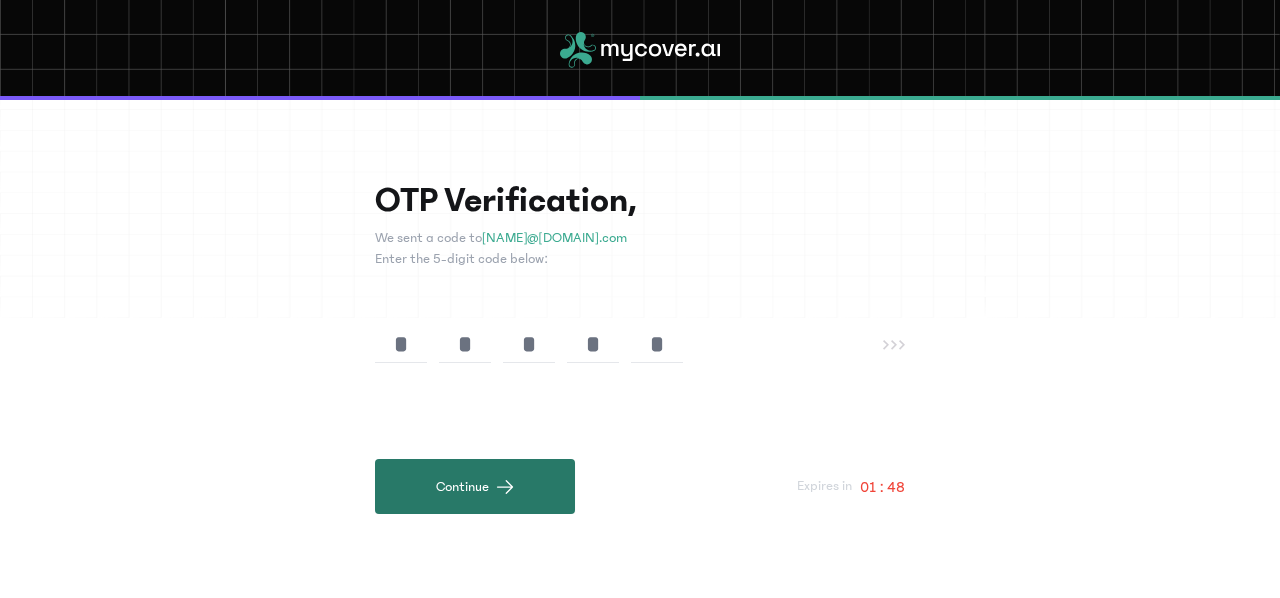 type on "*" 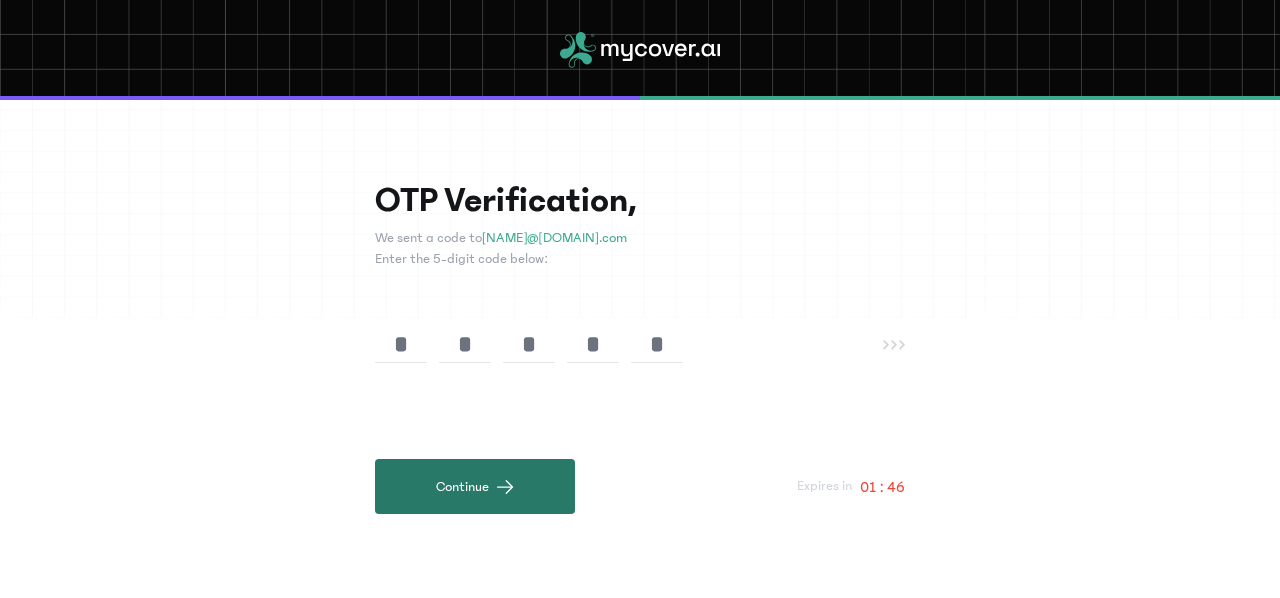 click on "Continue" at bounding box center [475, 486] 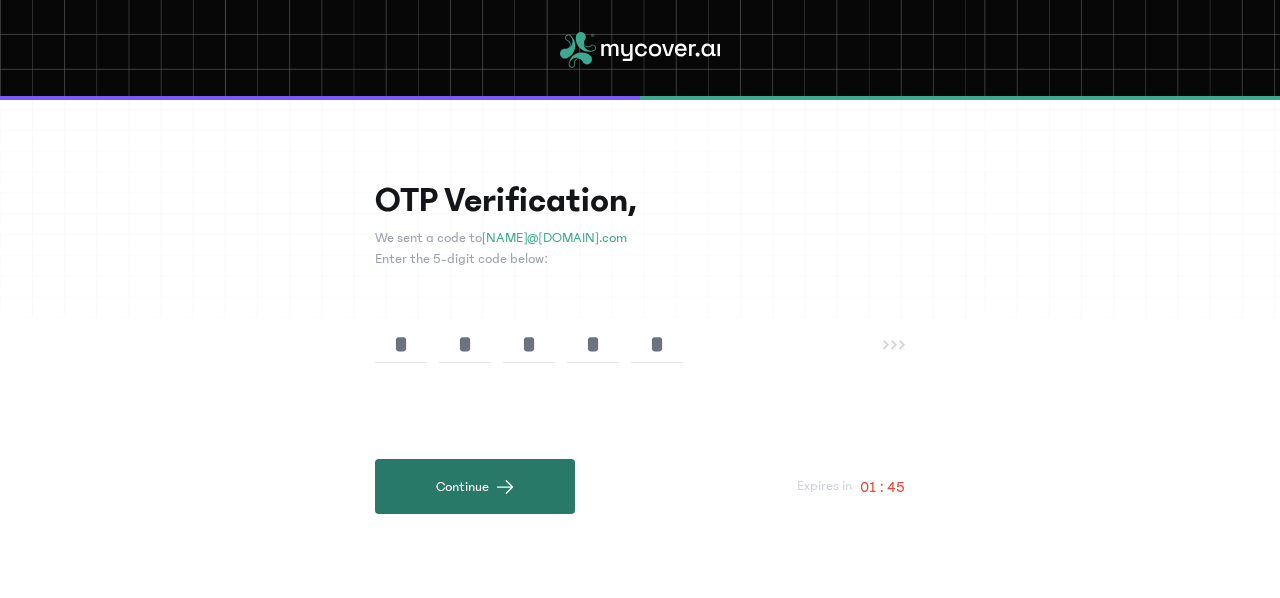 click on "Continue" at bounding box center (475, 486) 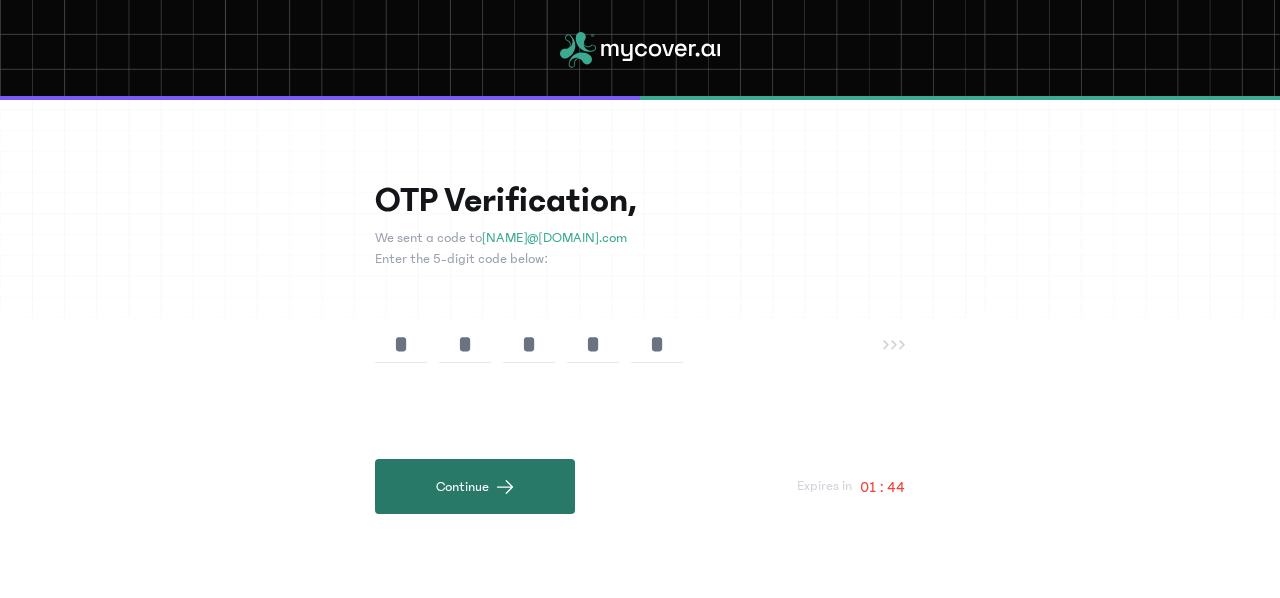 click on "Continue" at bounding box center (475, 486) 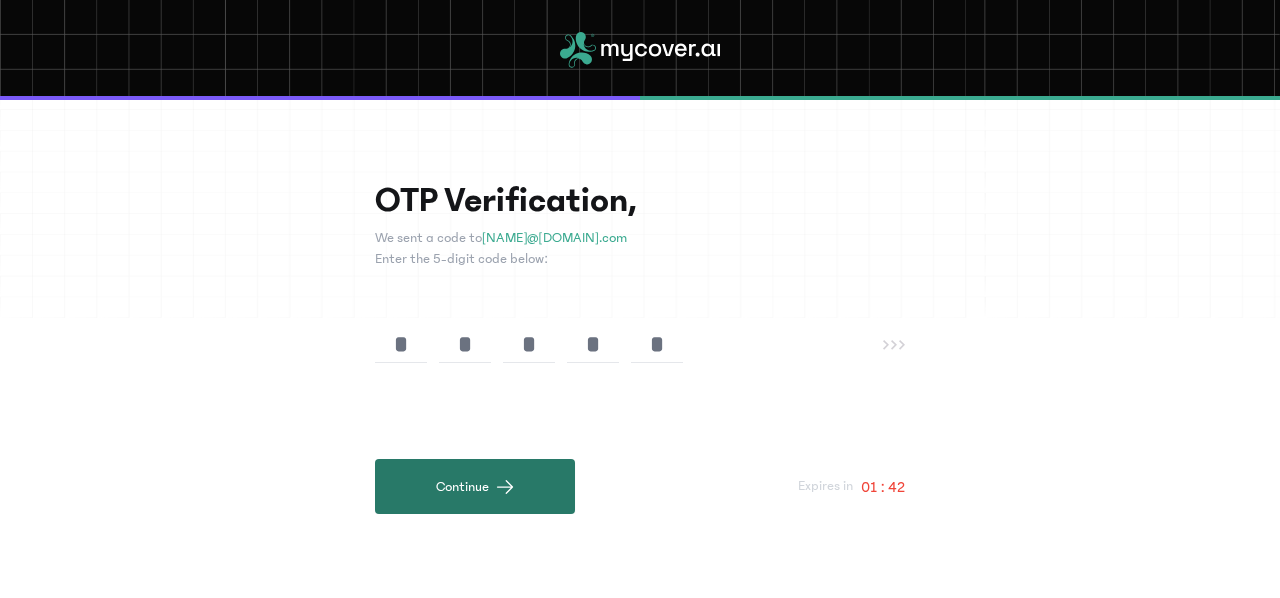 click on "Continue" at bounding box center [475, 486] 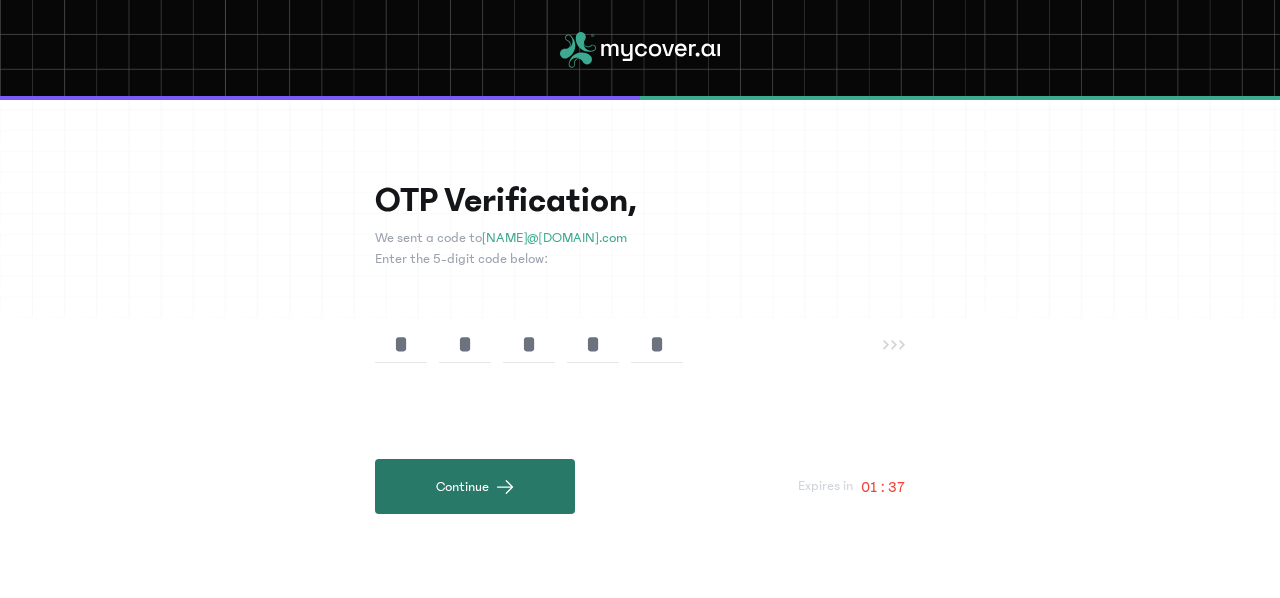 click on "Continue" at bounding box center [475, 486] 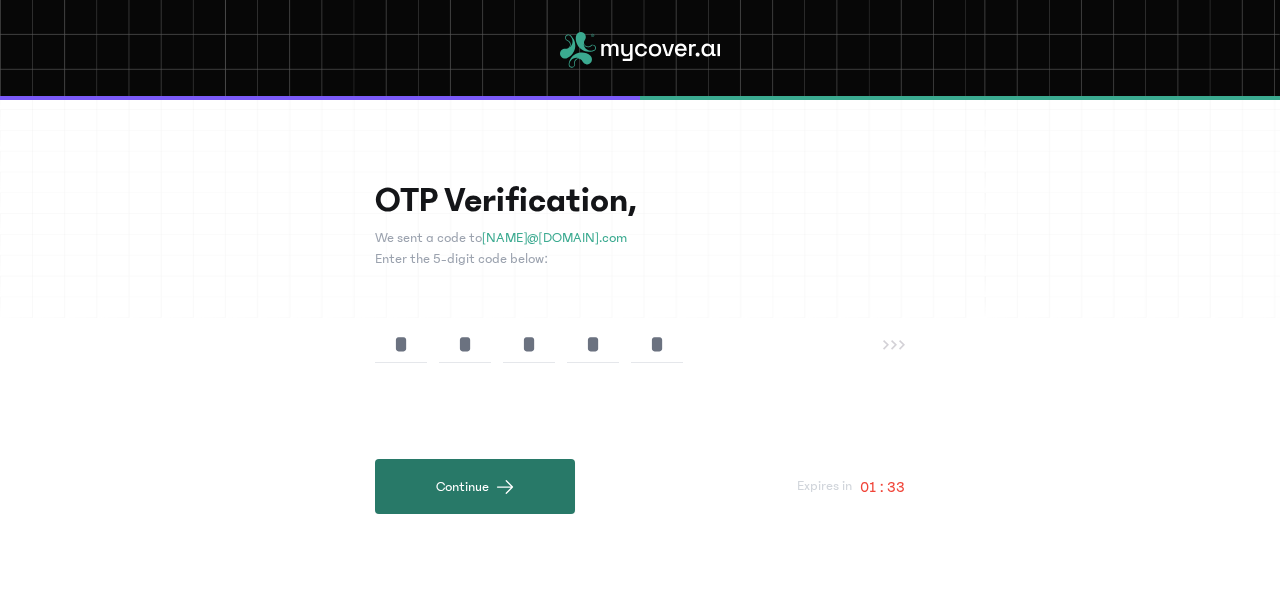 click on "Continue" at bounding box center [475, 486] 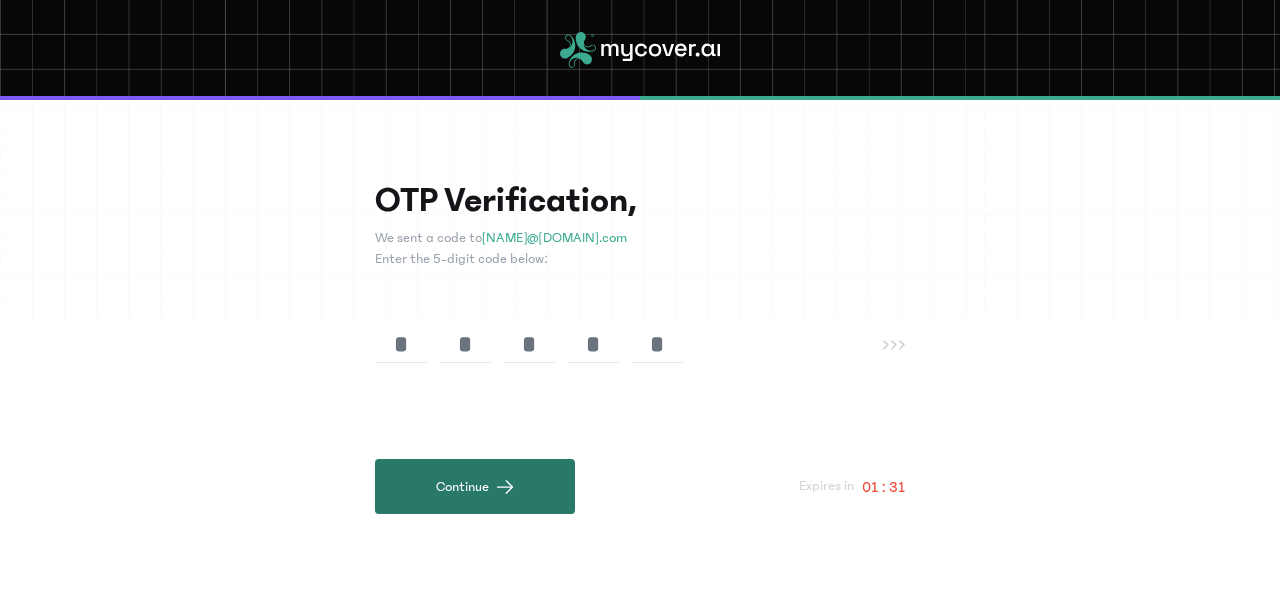 click on "Continue" at bounding box center (475, 486) 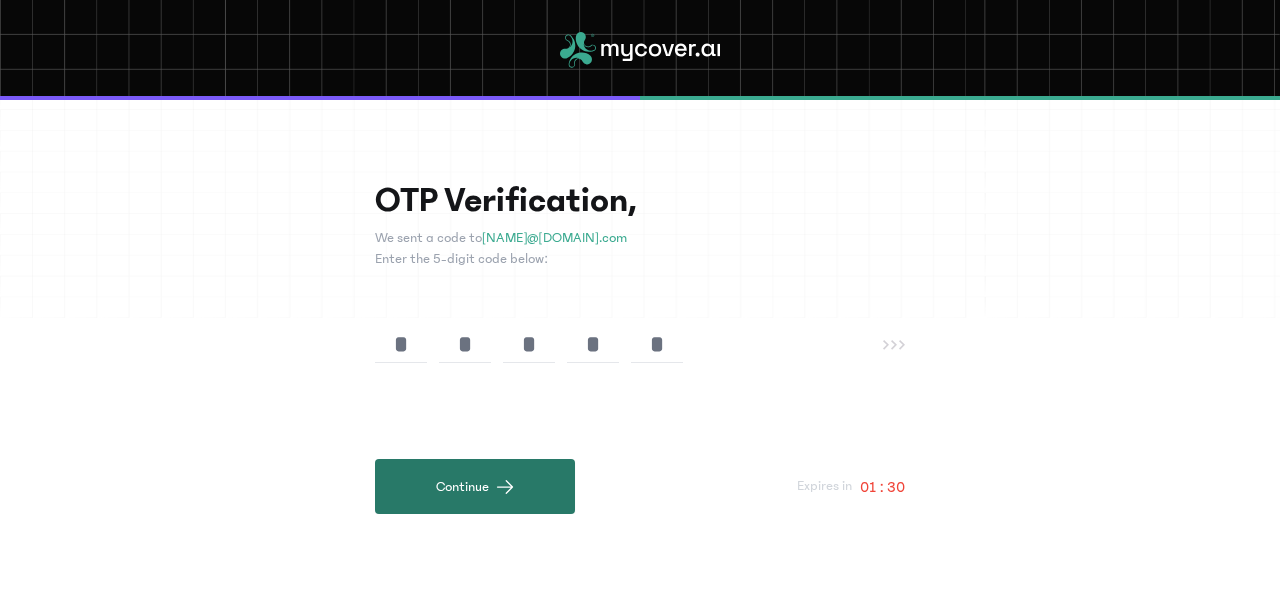 click on "Continue" at bounding box center [475, 486] 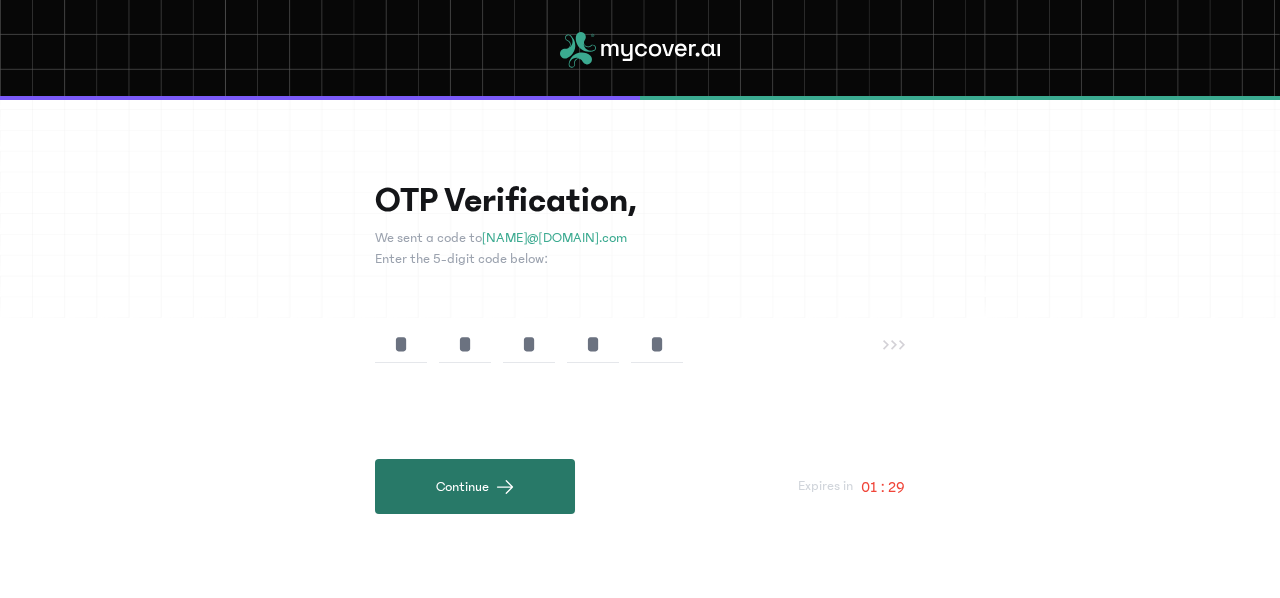 click on "Continue" at bounding box center [475, 486] 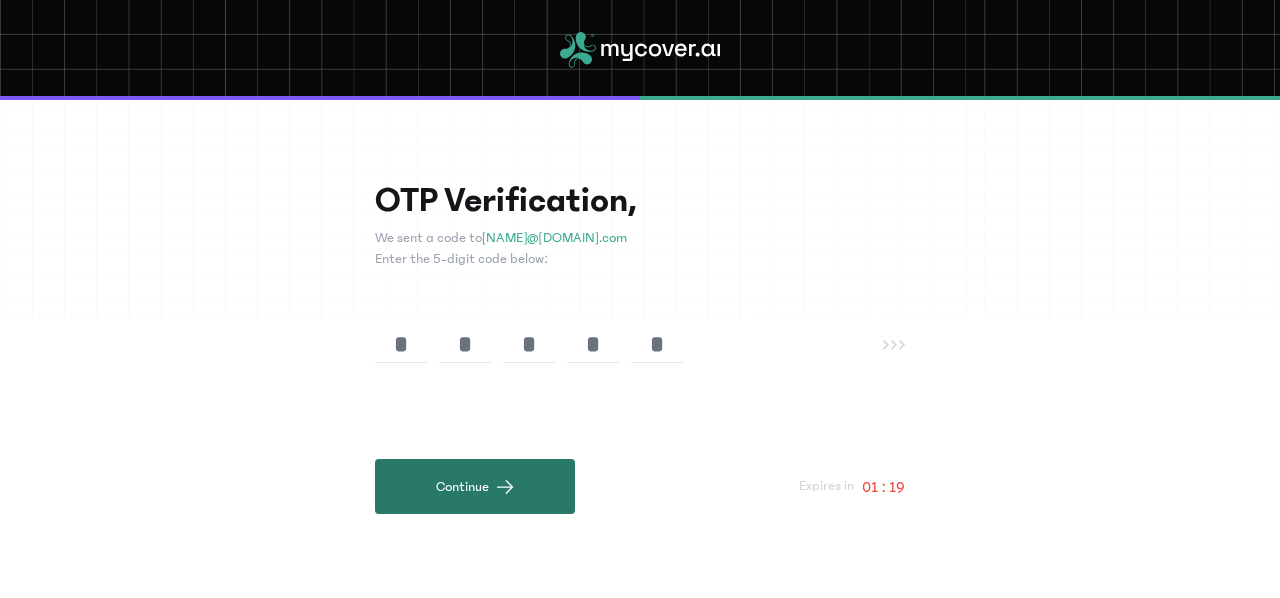 click on "Continue" at bounding box center [475, 486] 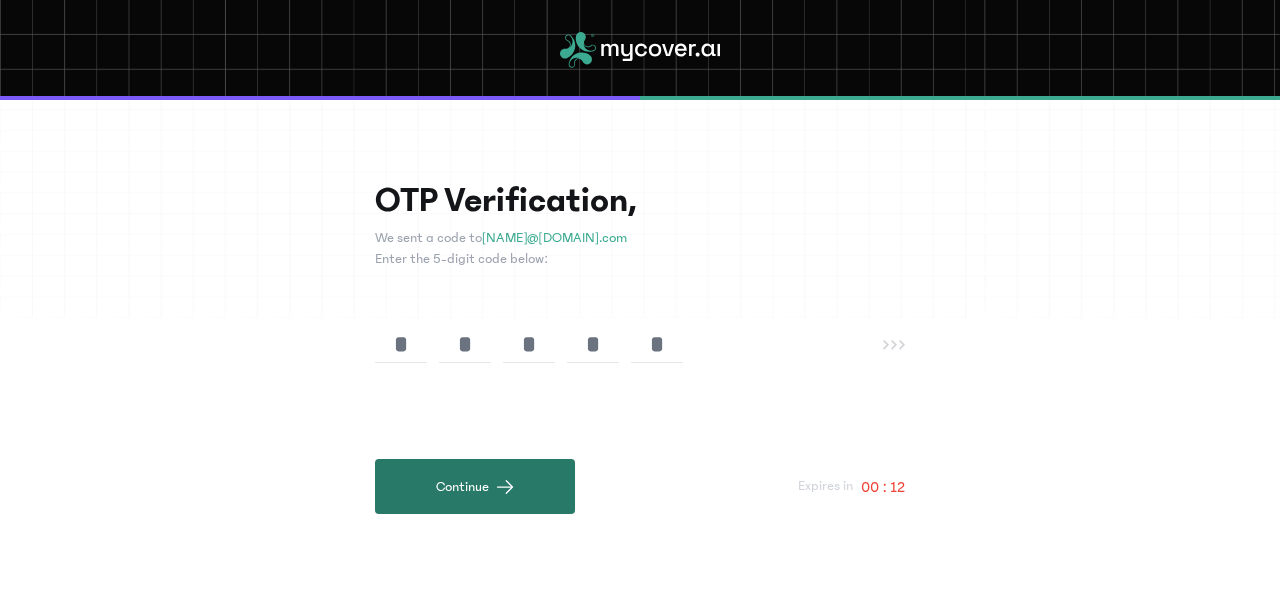 click on "Continue" at bounding box center (475, 486) 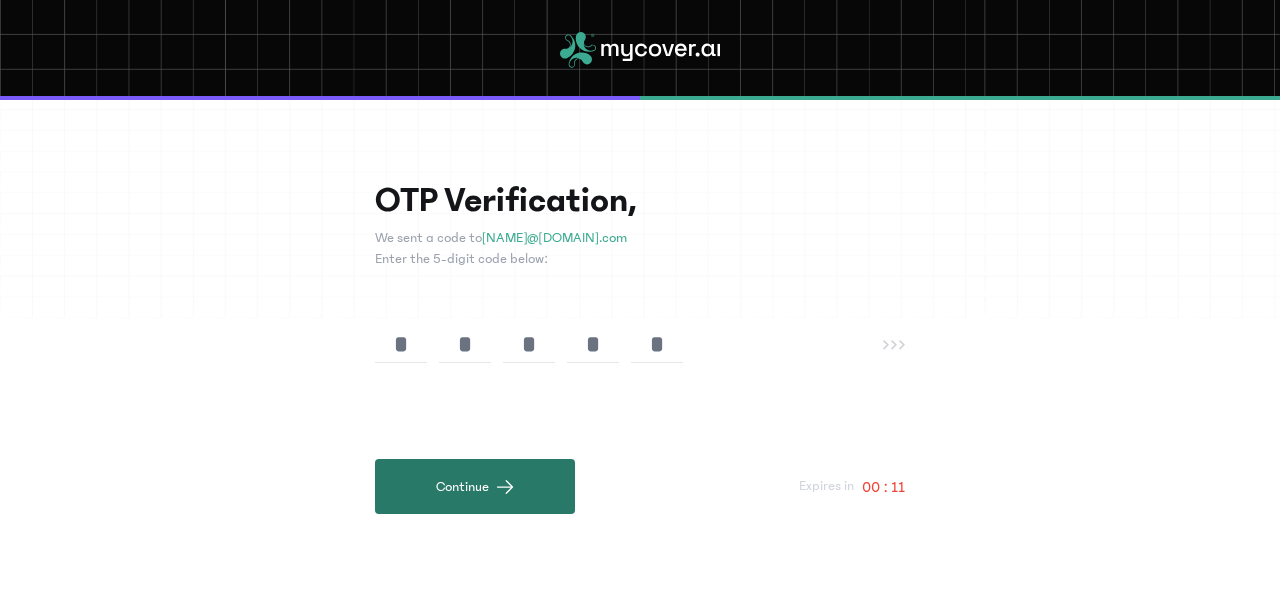 click on "Continue" at bounding box center (475, 486) 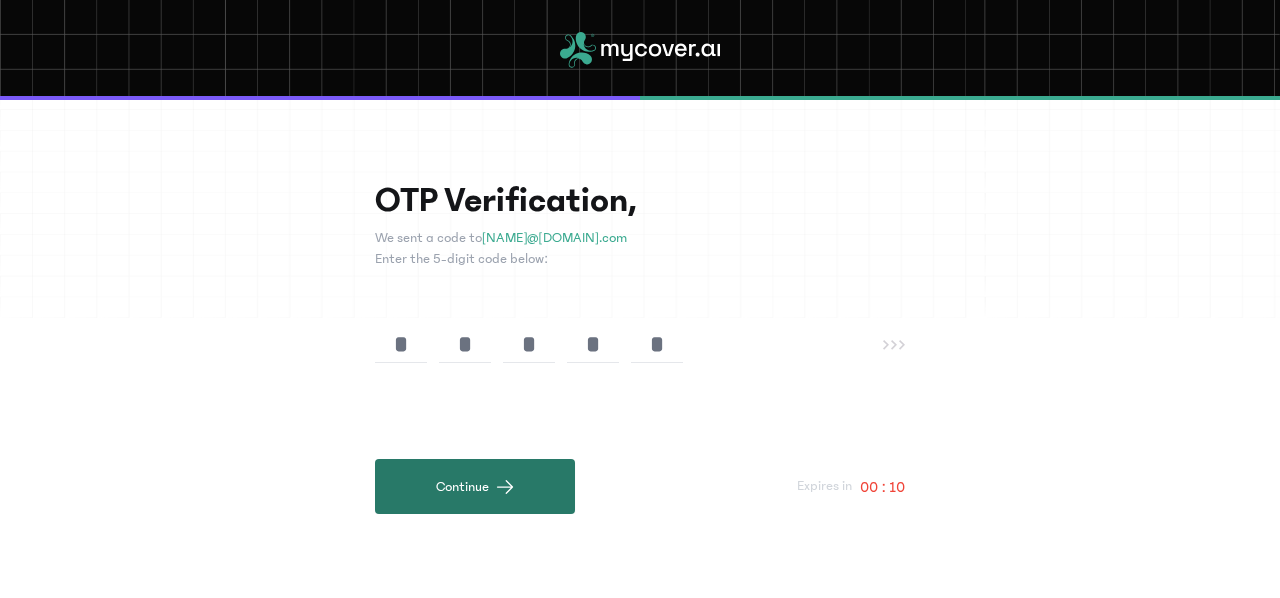 click on "Continue" at bounding box center (475, 486) 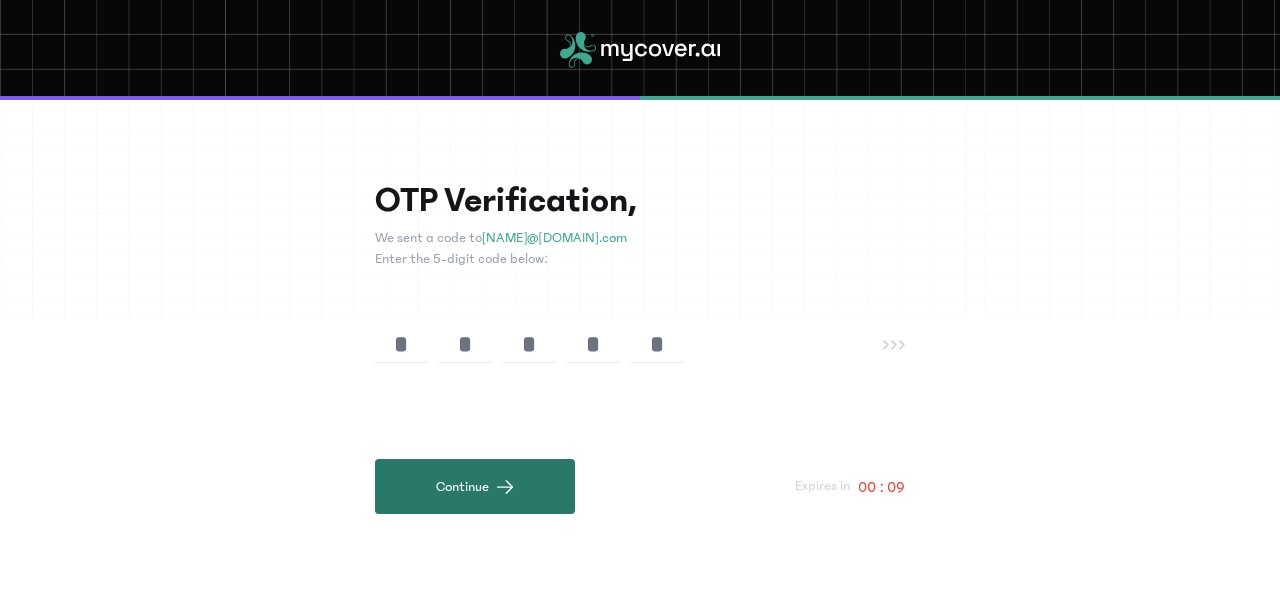 click on "Continue" at bounding box center (475, 486) 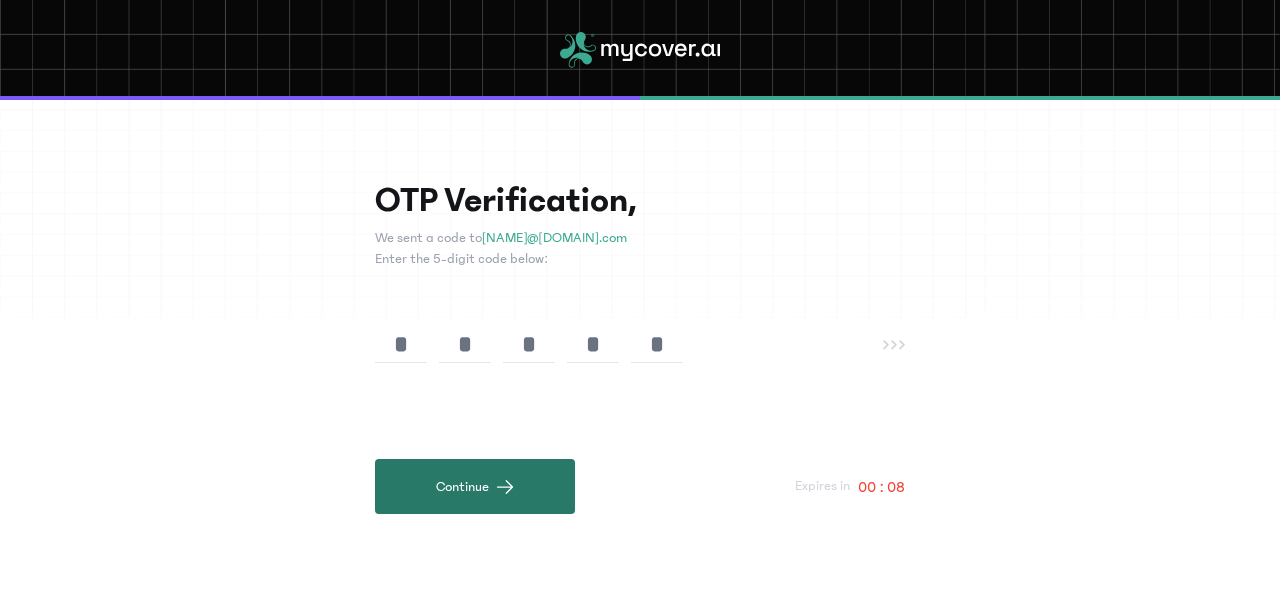 click on "Continue" at bounding box center [475, 486] 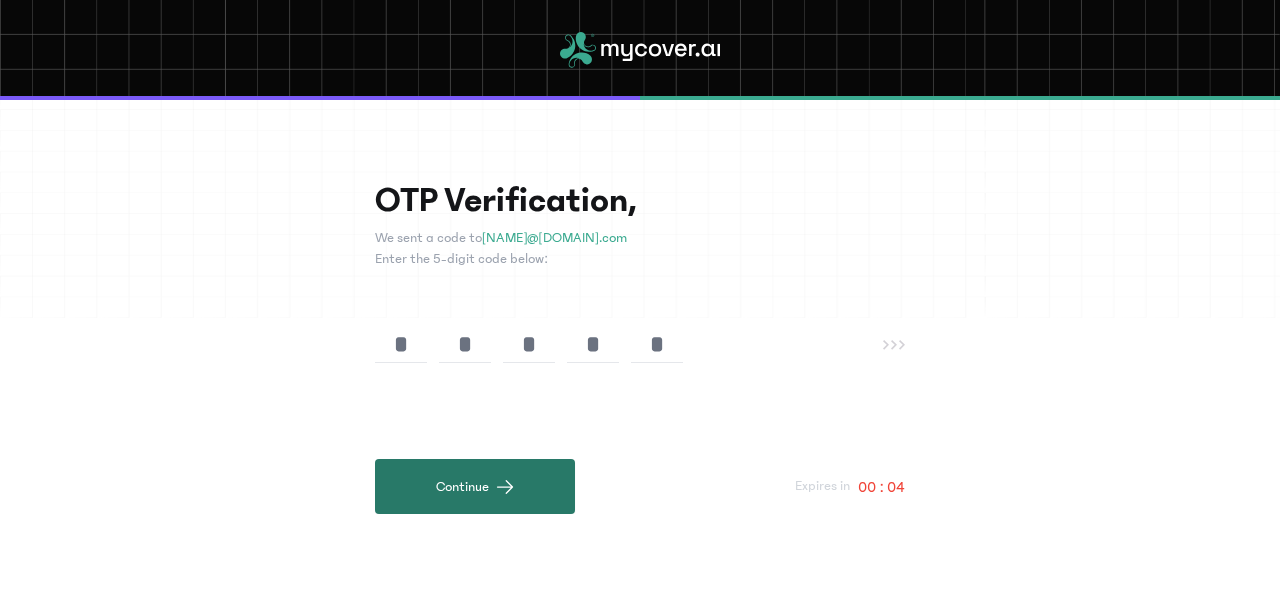click on "Continue" at bounding box center [475, 486] 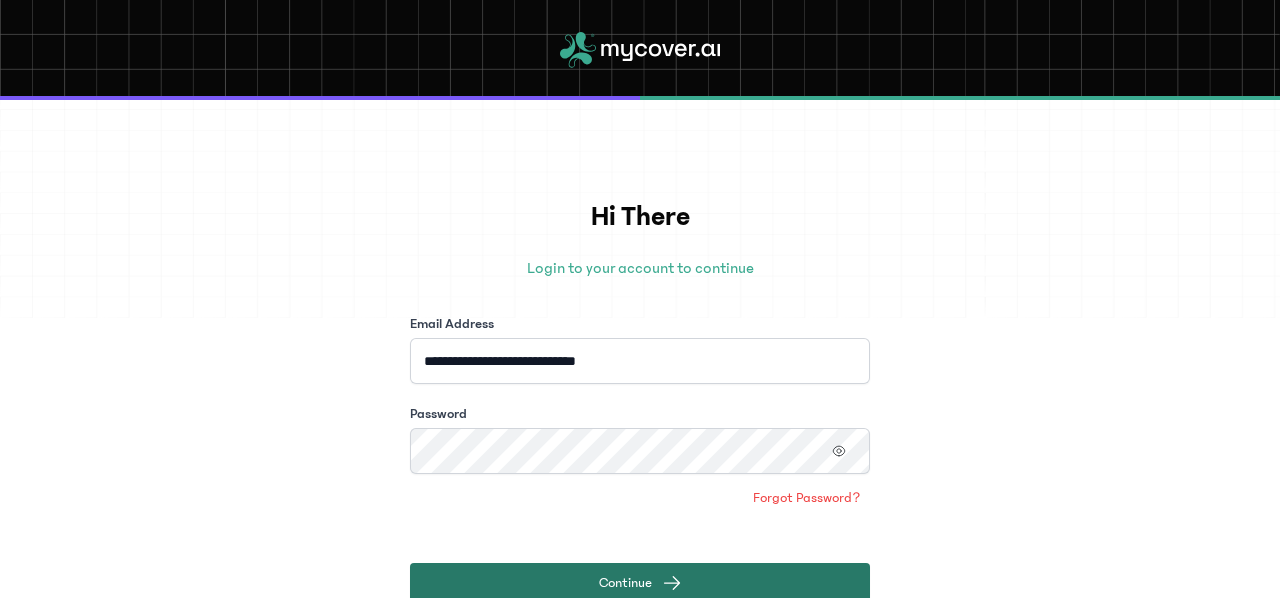 click on "Continue" 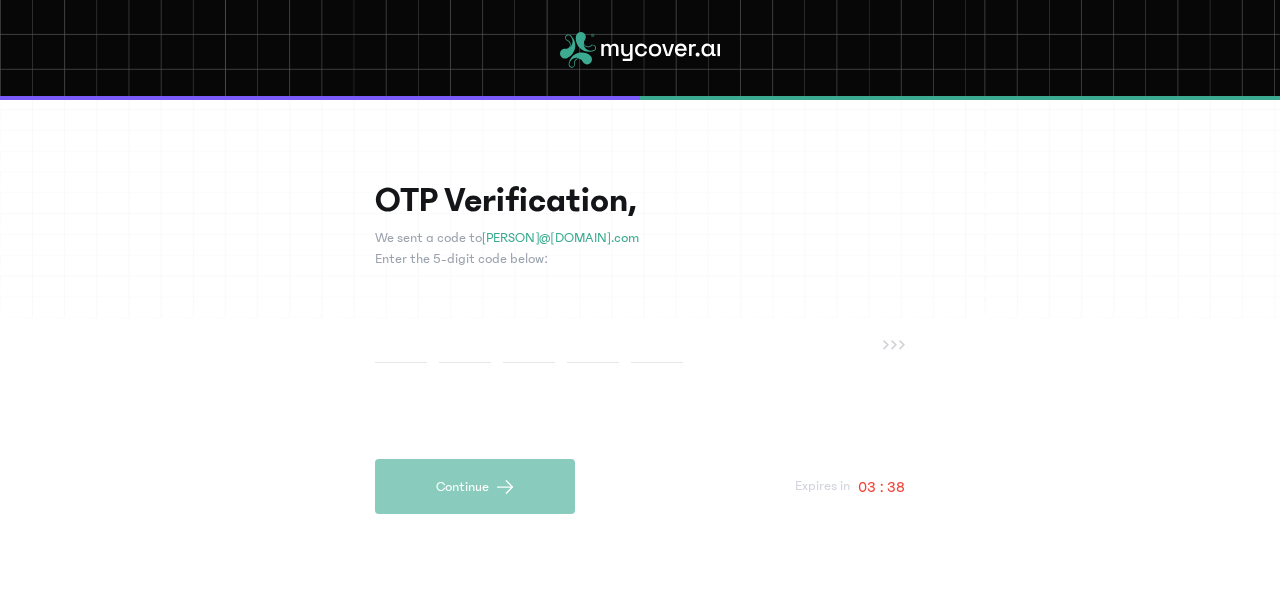 type on "*" 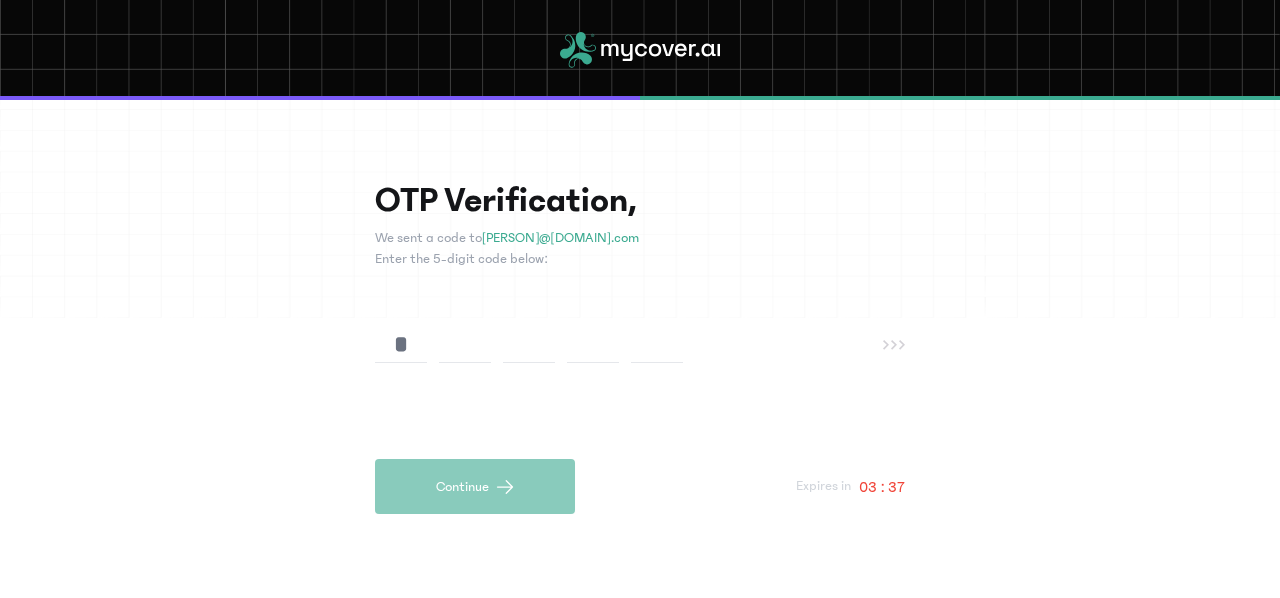 type on "*" 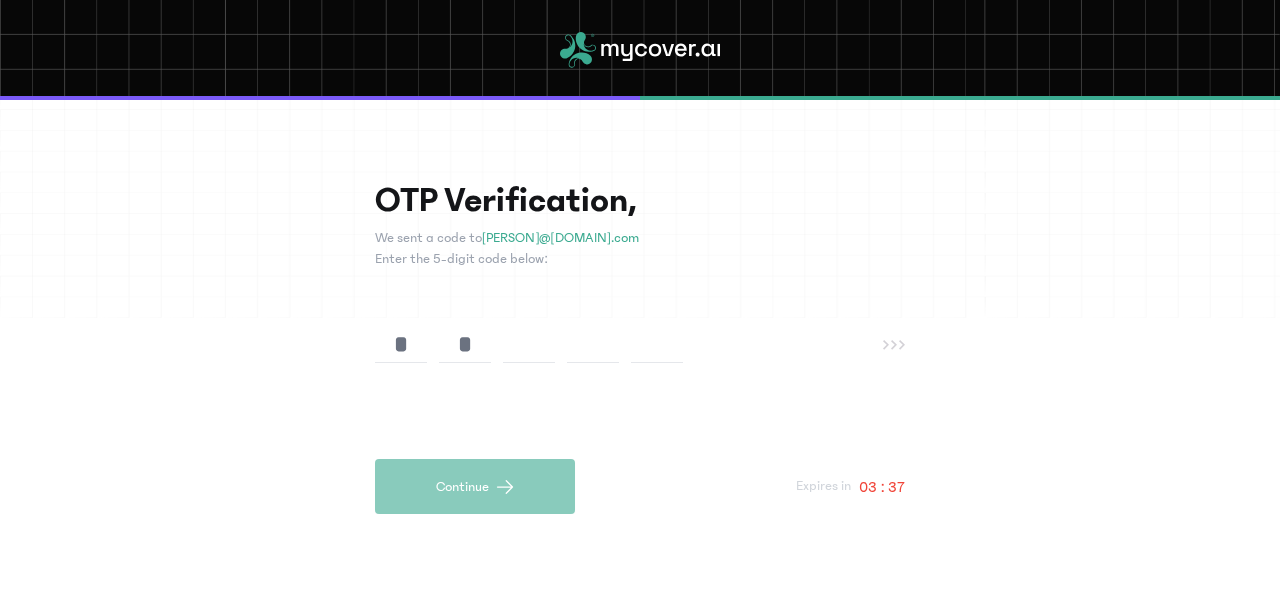 type on "*" 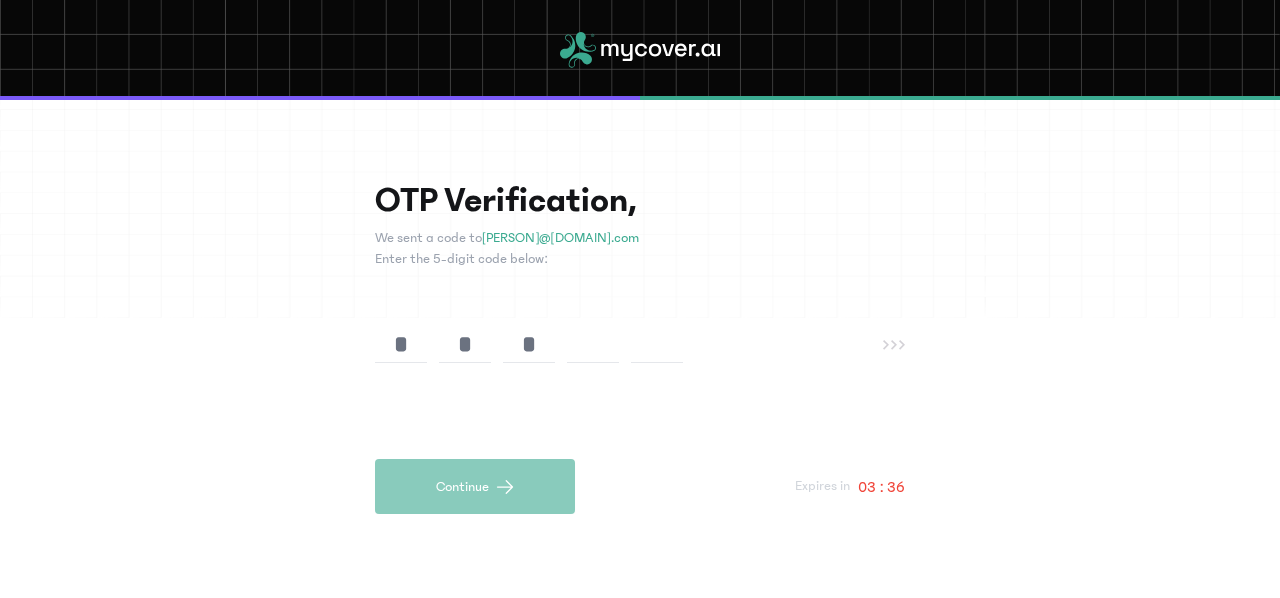 type on "*" 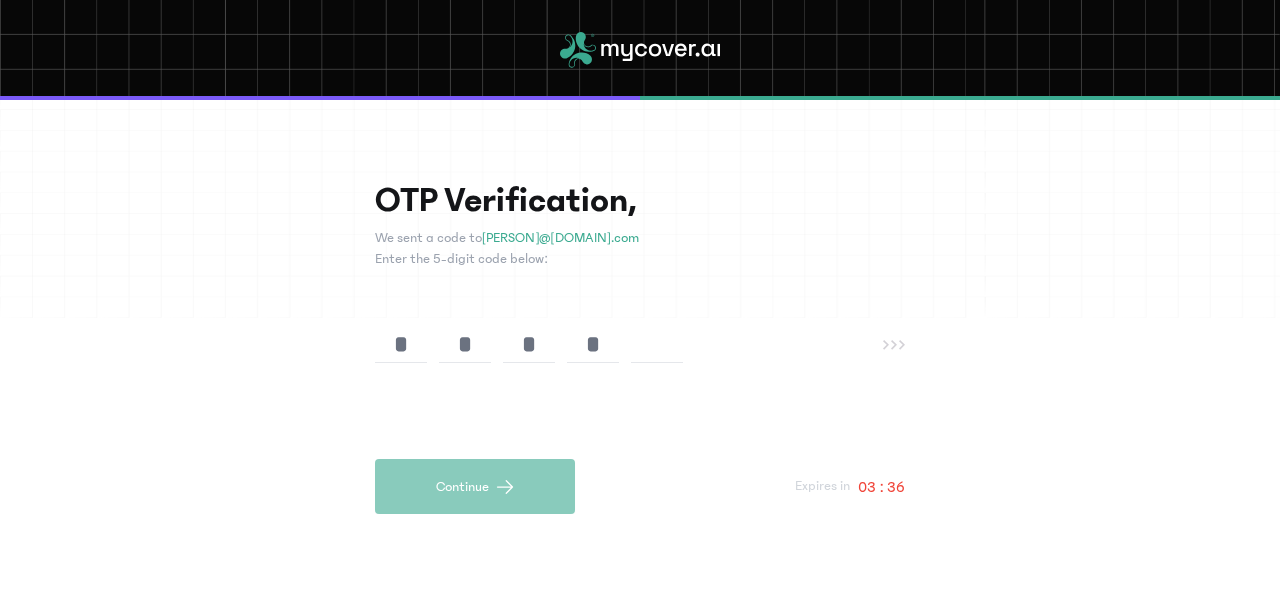 type on "*" 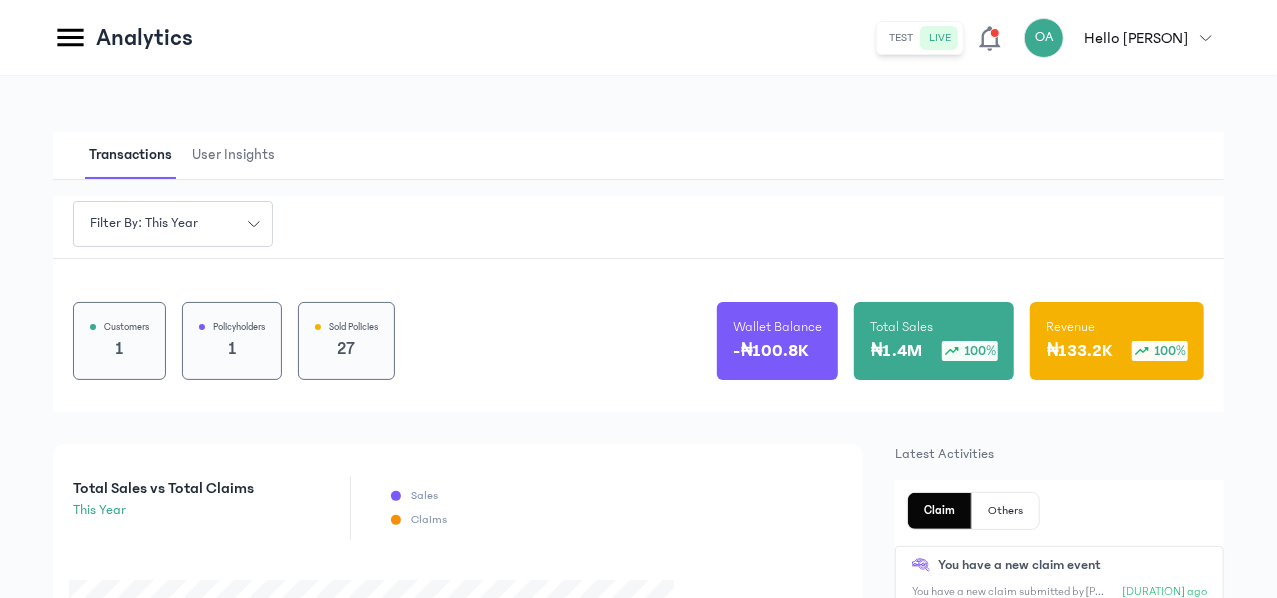scroll, scrollTop: 80, scrollLeft: 0, axis: vertical 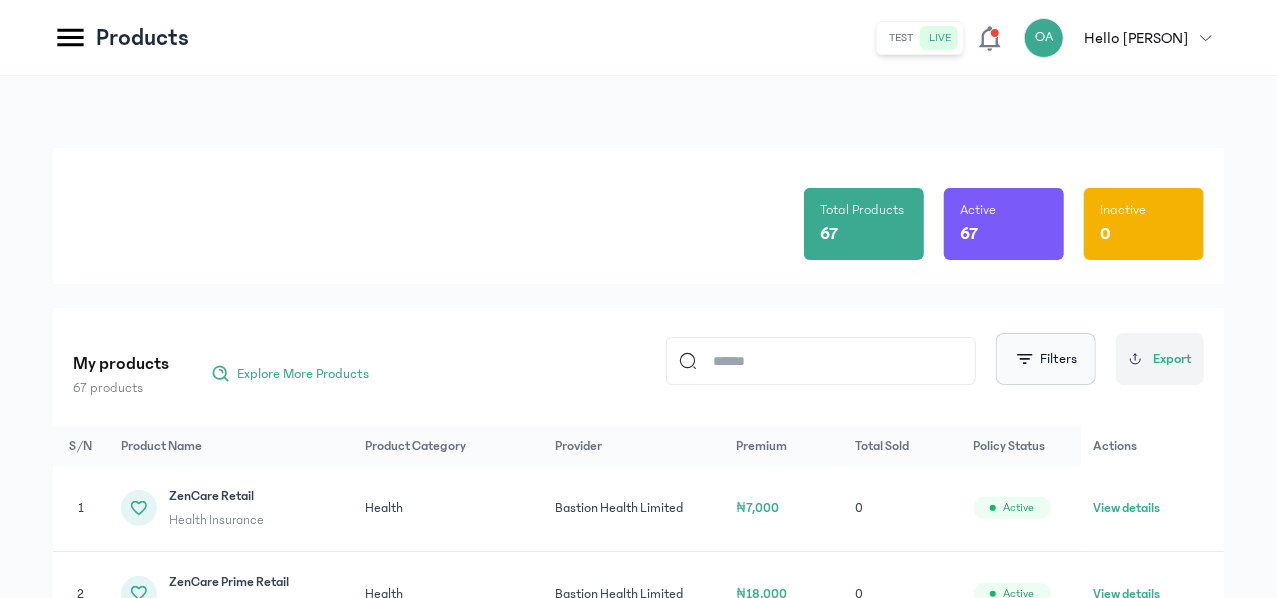 click on "Filters" 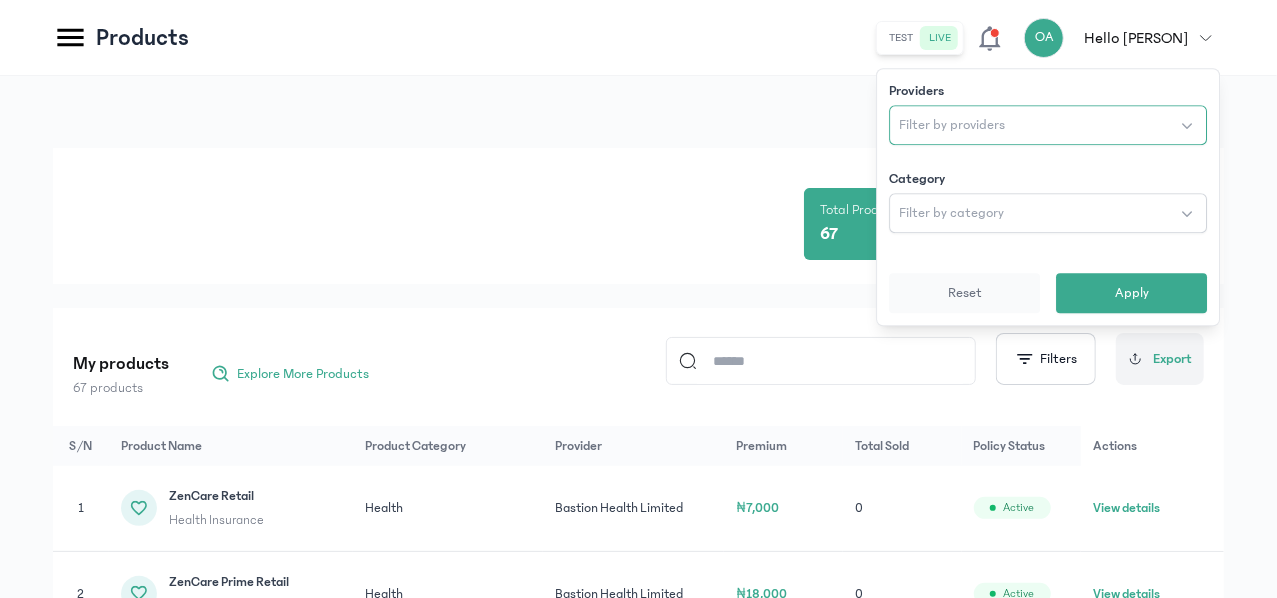 click on "Filter by providers" 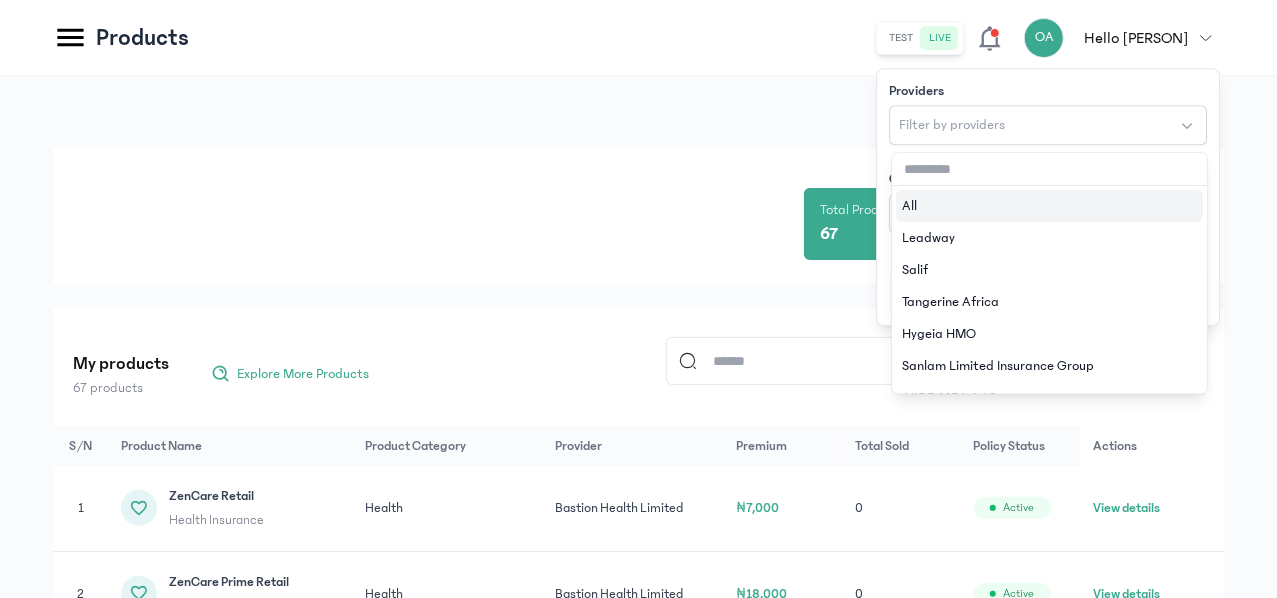 click at bounding box center (1049, 169) 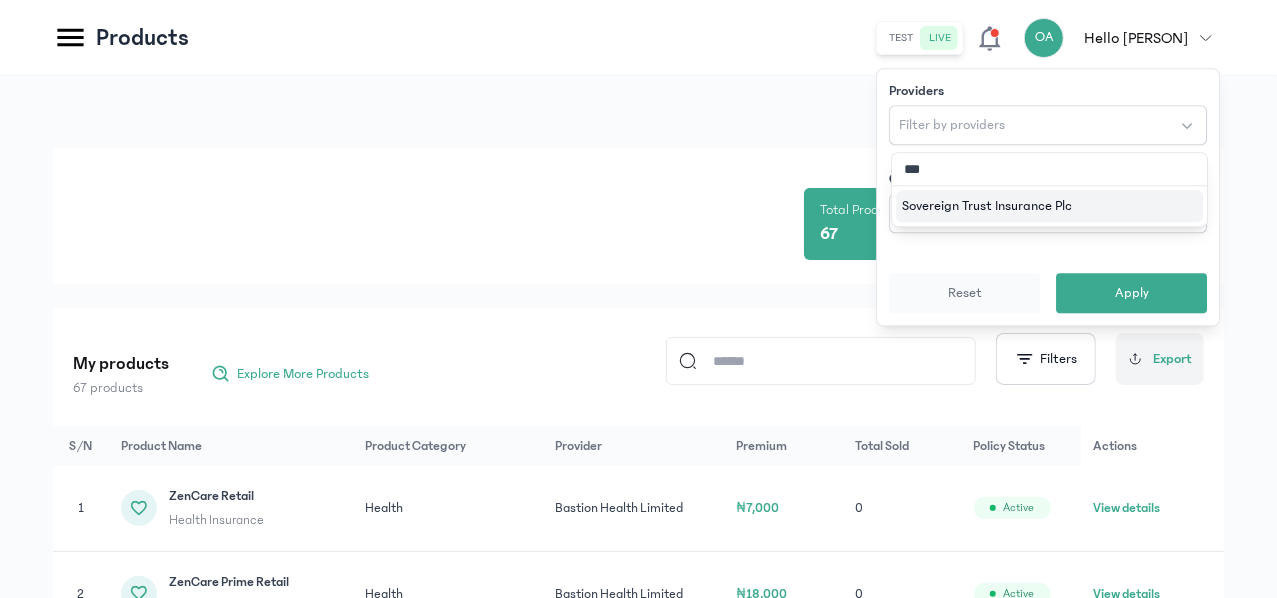 type on "****" 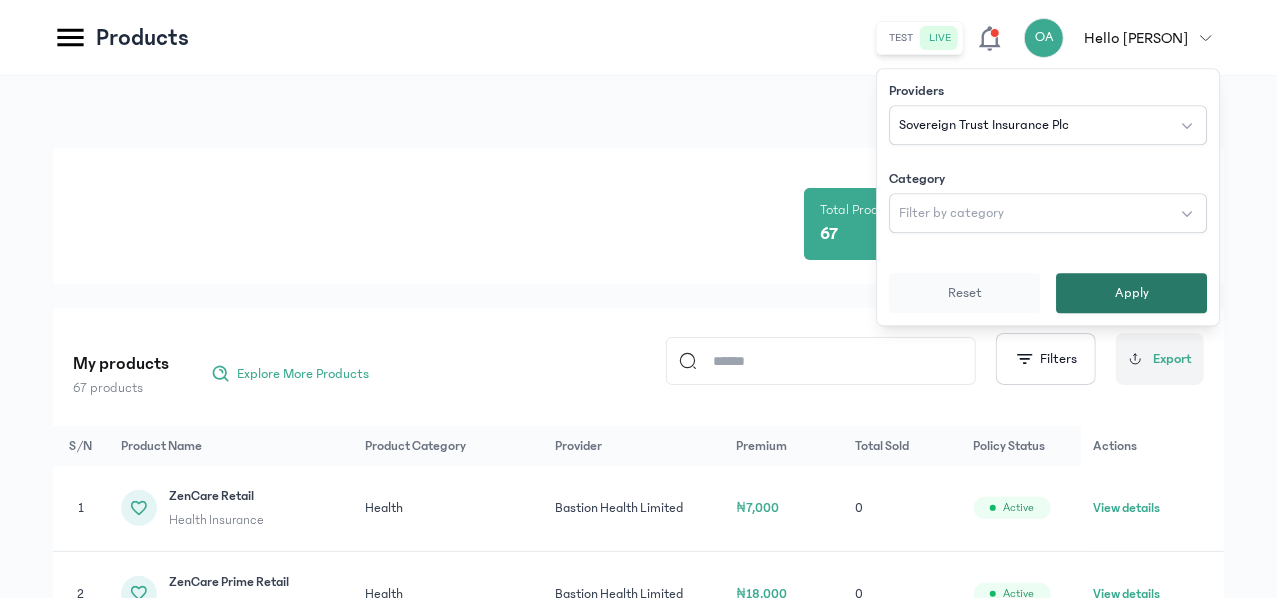 click on "Apply" at bounding box center [1131, 293] 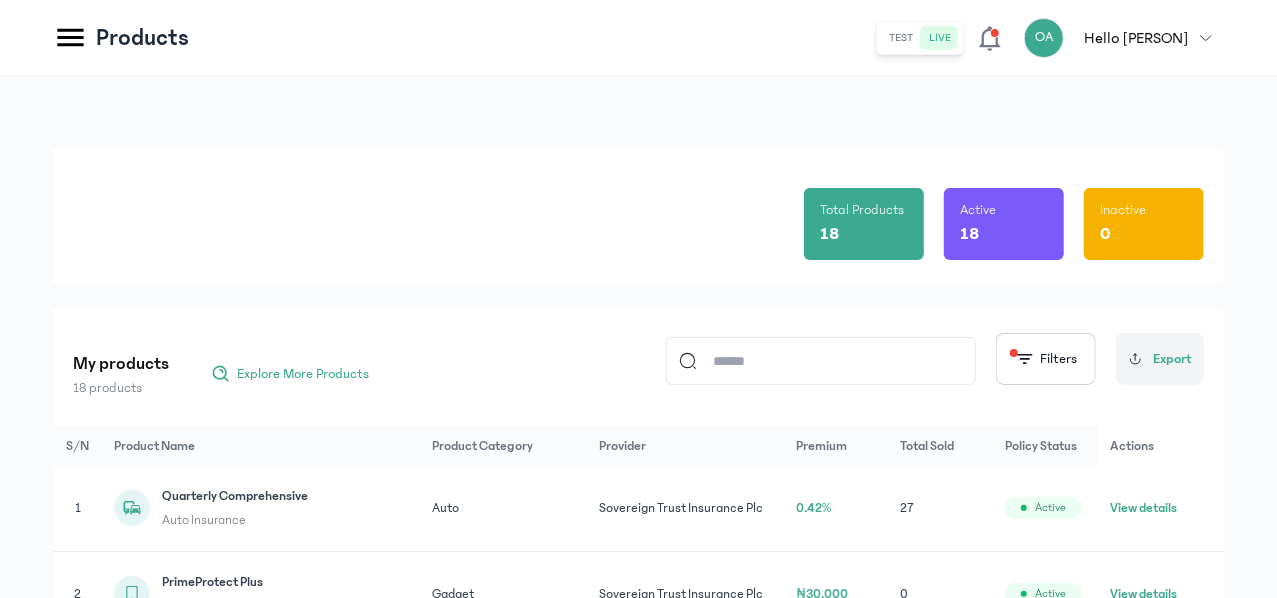 click on "View details" 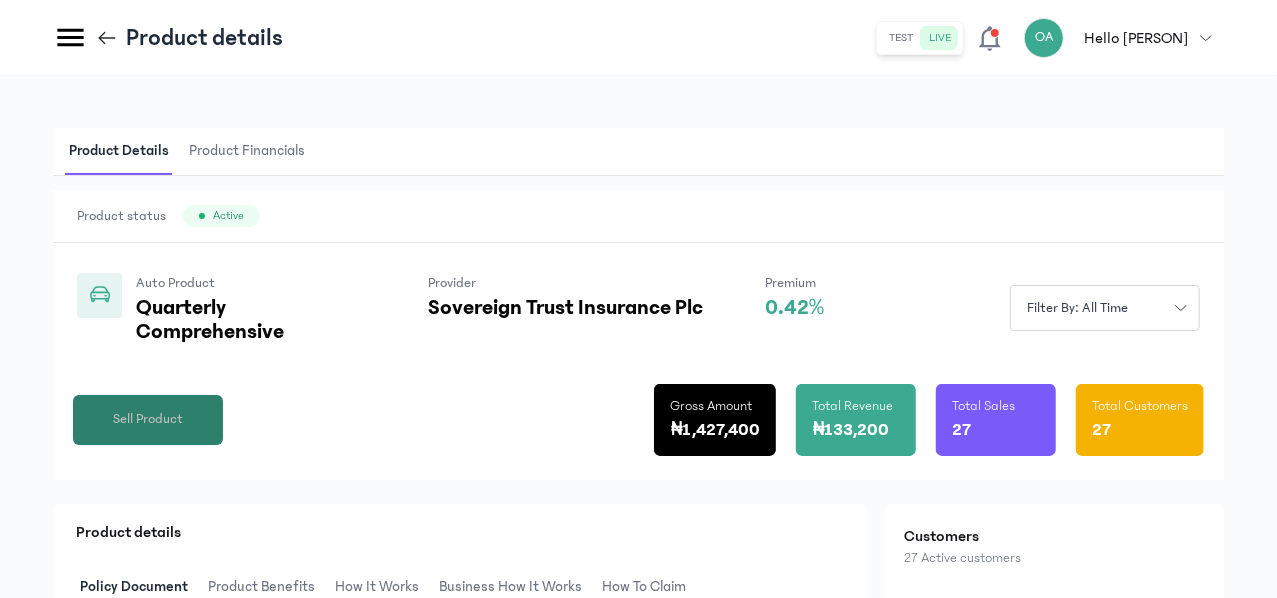 click on "Sell Product" 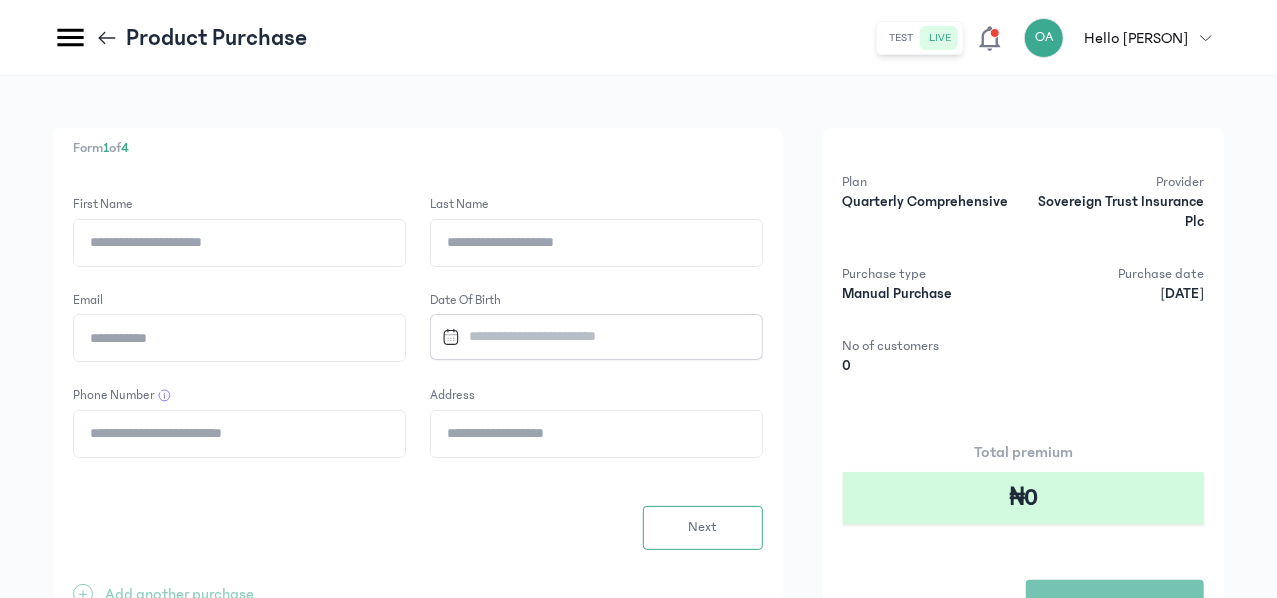 click on "First Name" 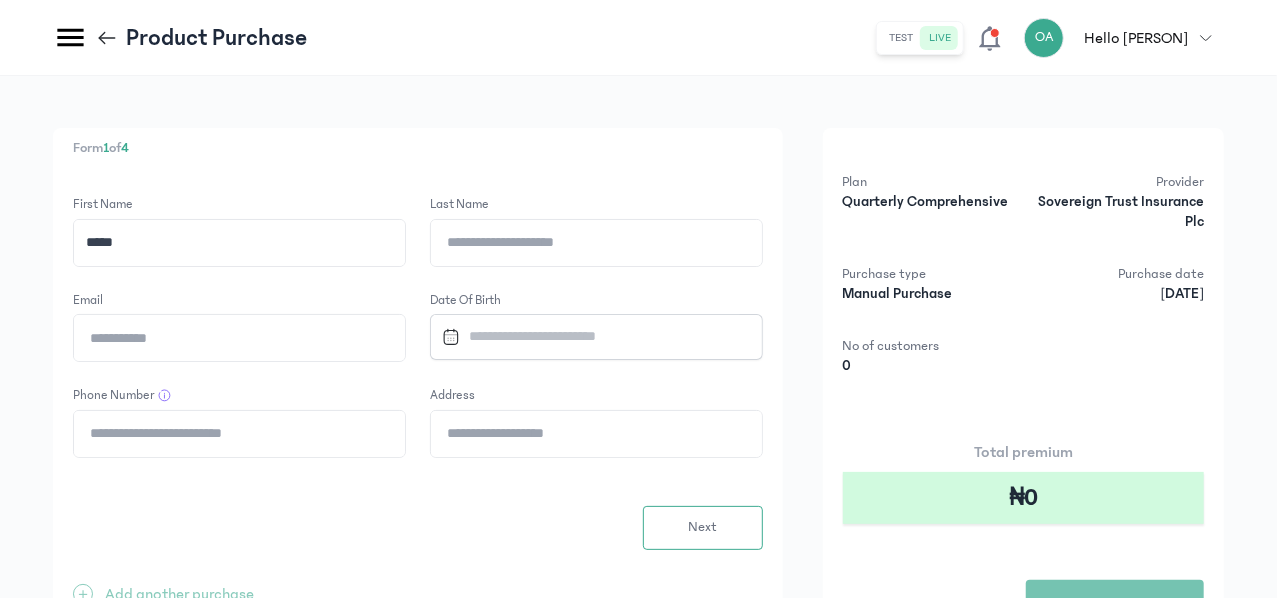 type on "*****" 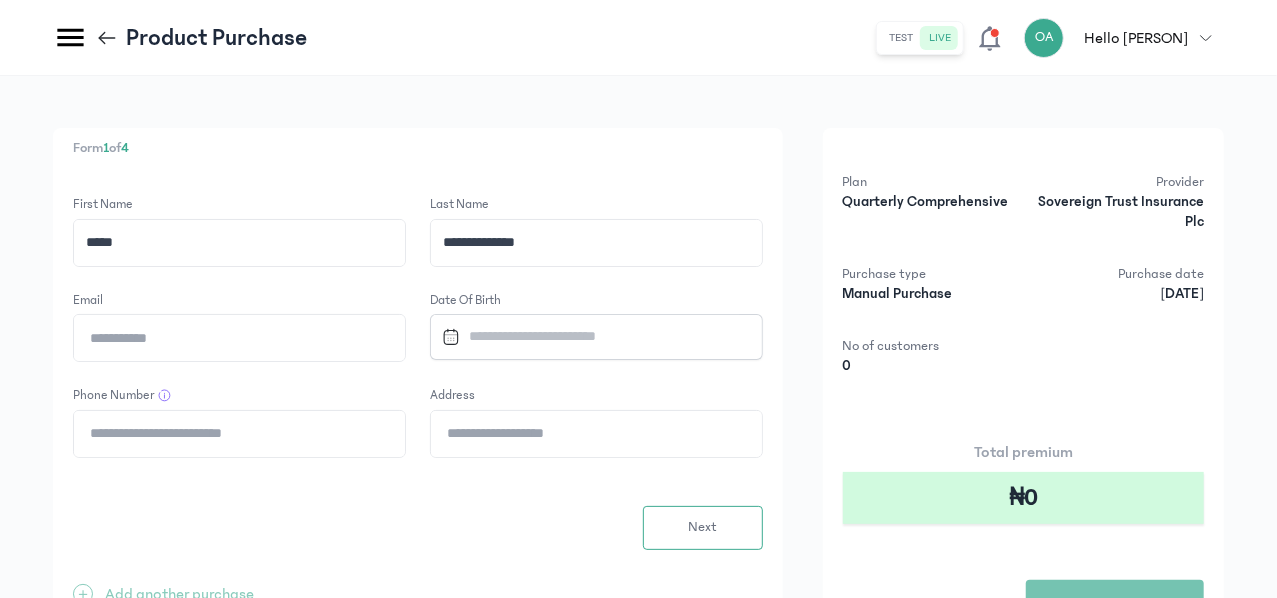 type on "**********" 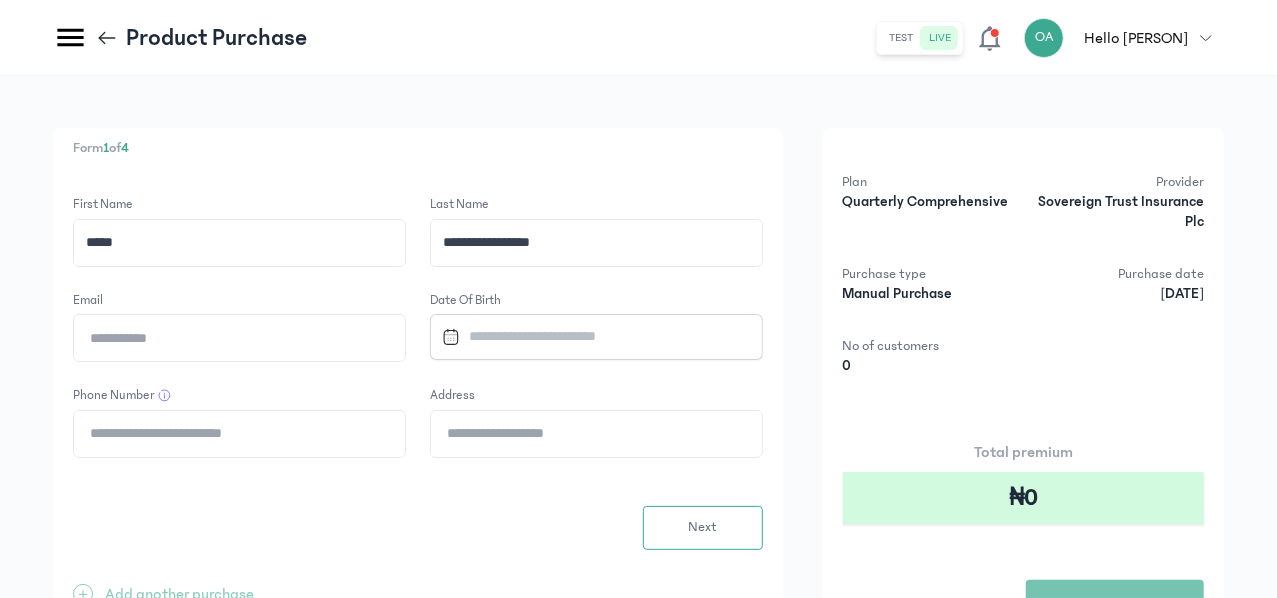click on "Email" 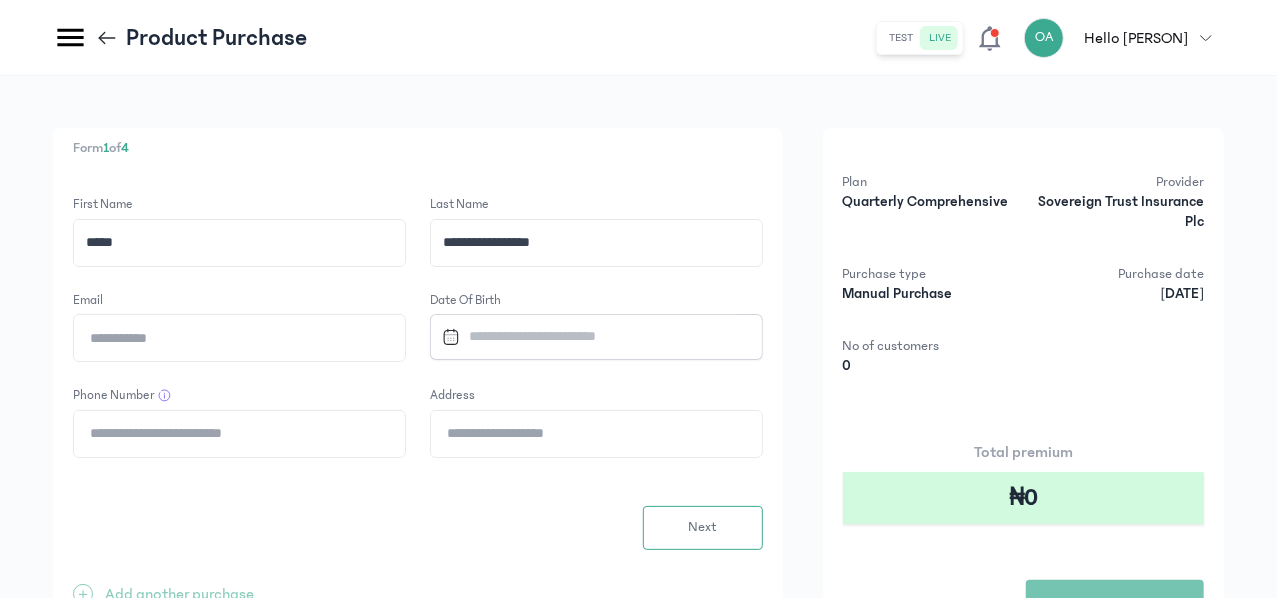 type on "**********" 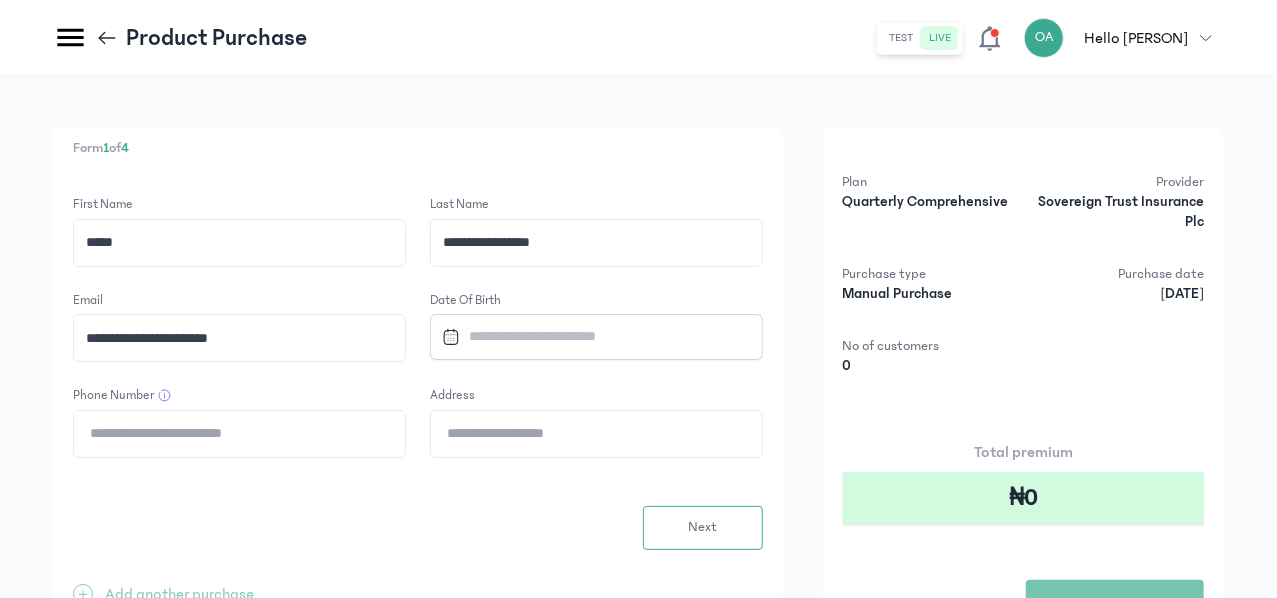 click at bounding box center [587, 336] 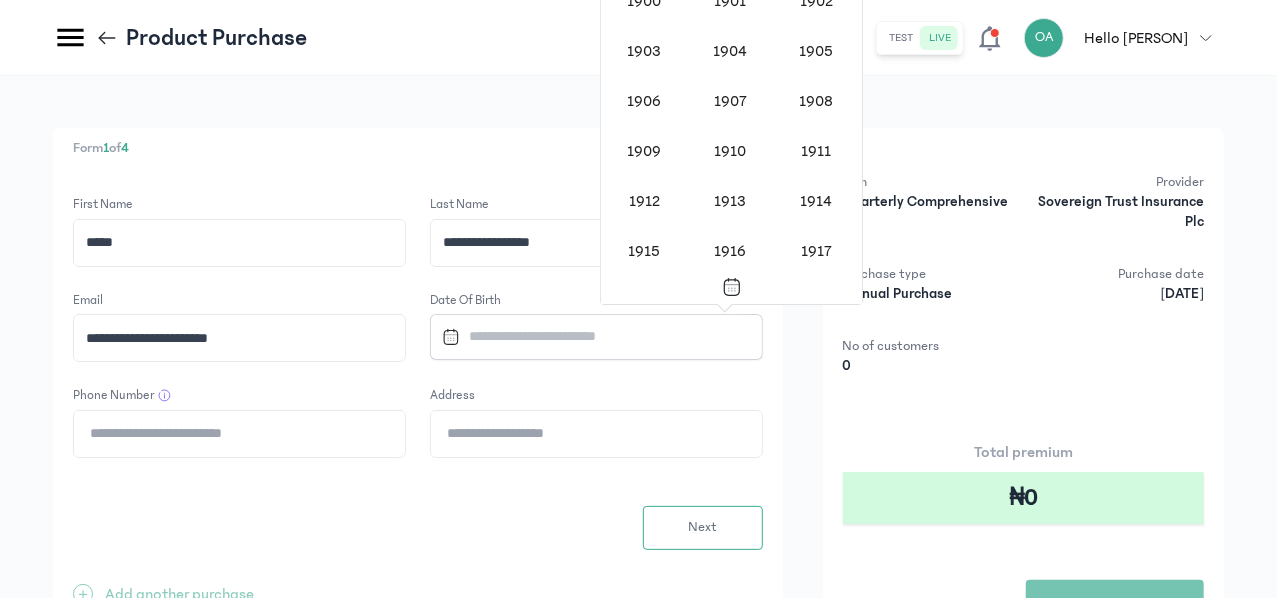 scroll, scrollTop: 1618, scrollLeft: 0, axis: vertical 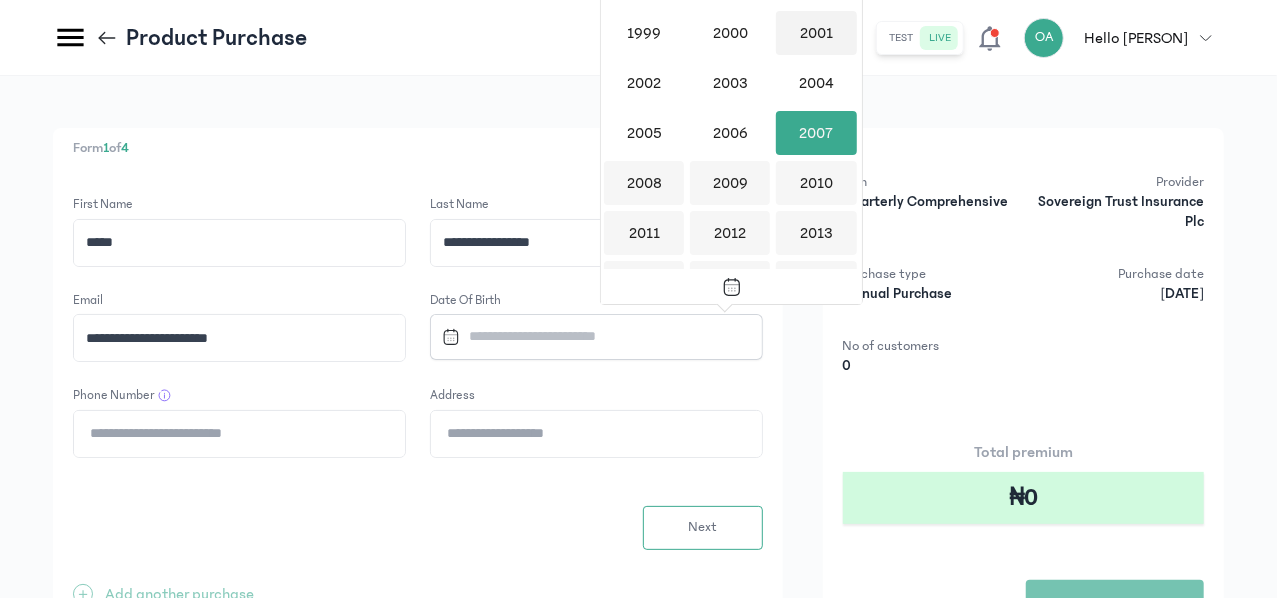 click on "2001" at bounding box center [816, 33] 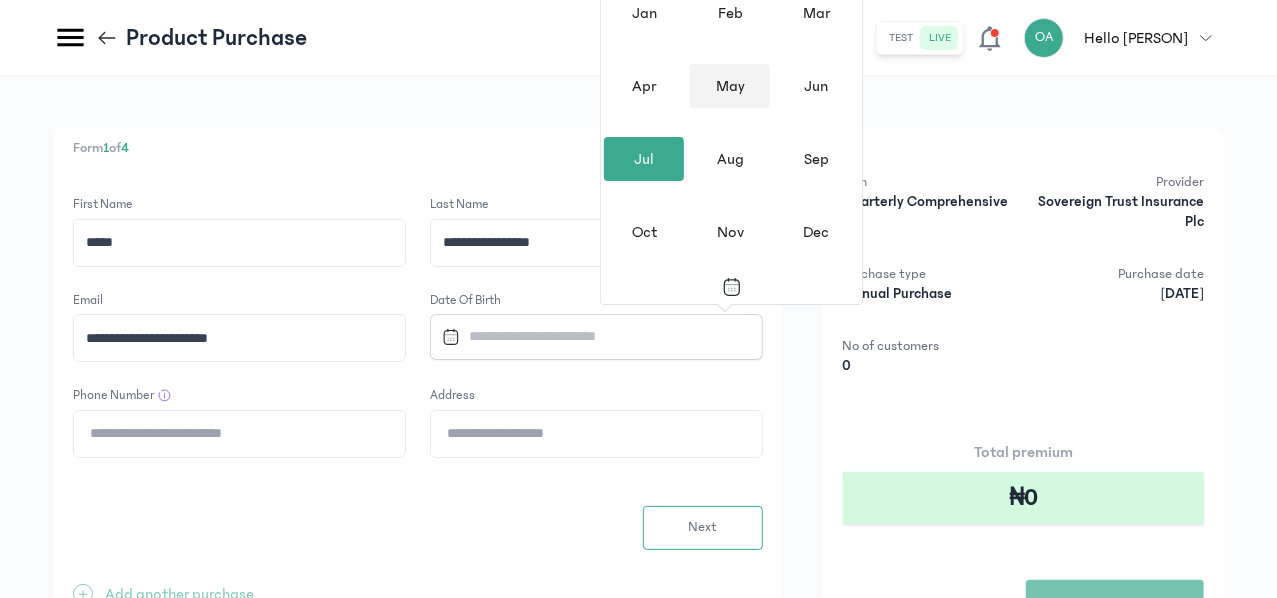 click on "May" at bounding box center [730, 86] 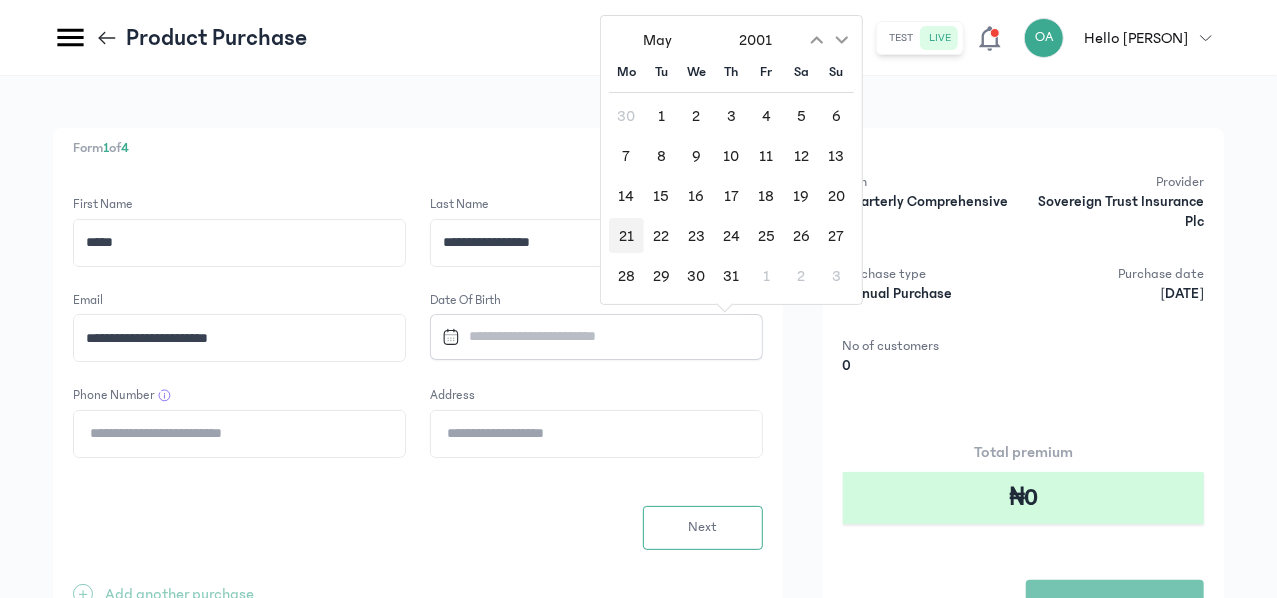 click on "21" at bounding box center (626, 235) 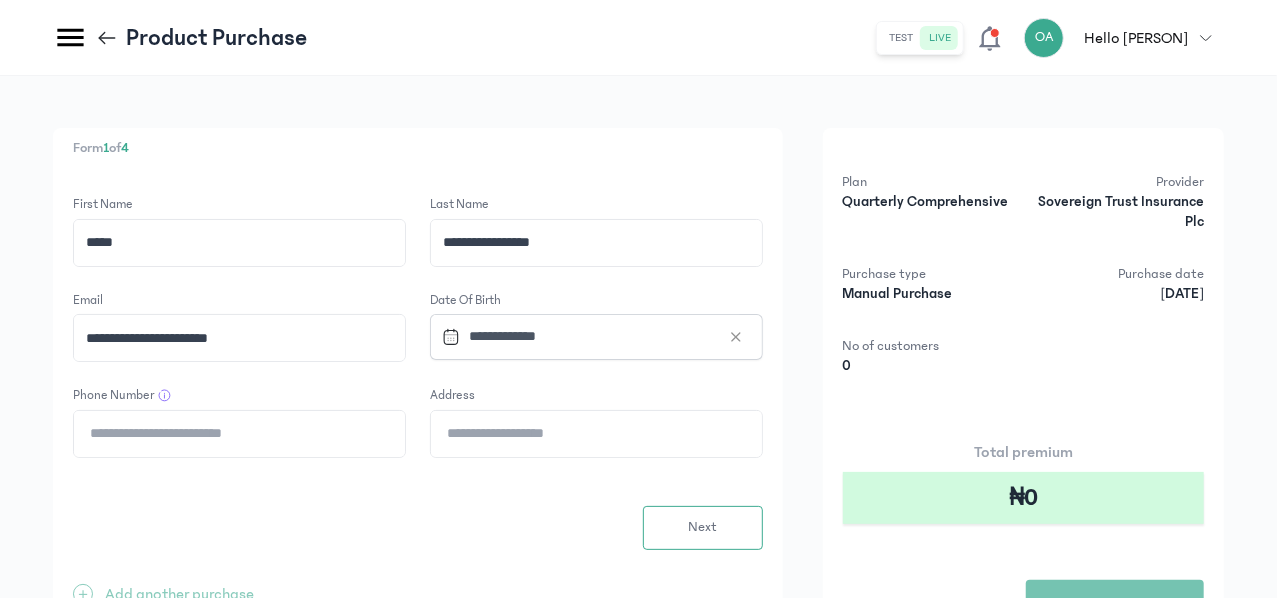 click on "Phone Number" 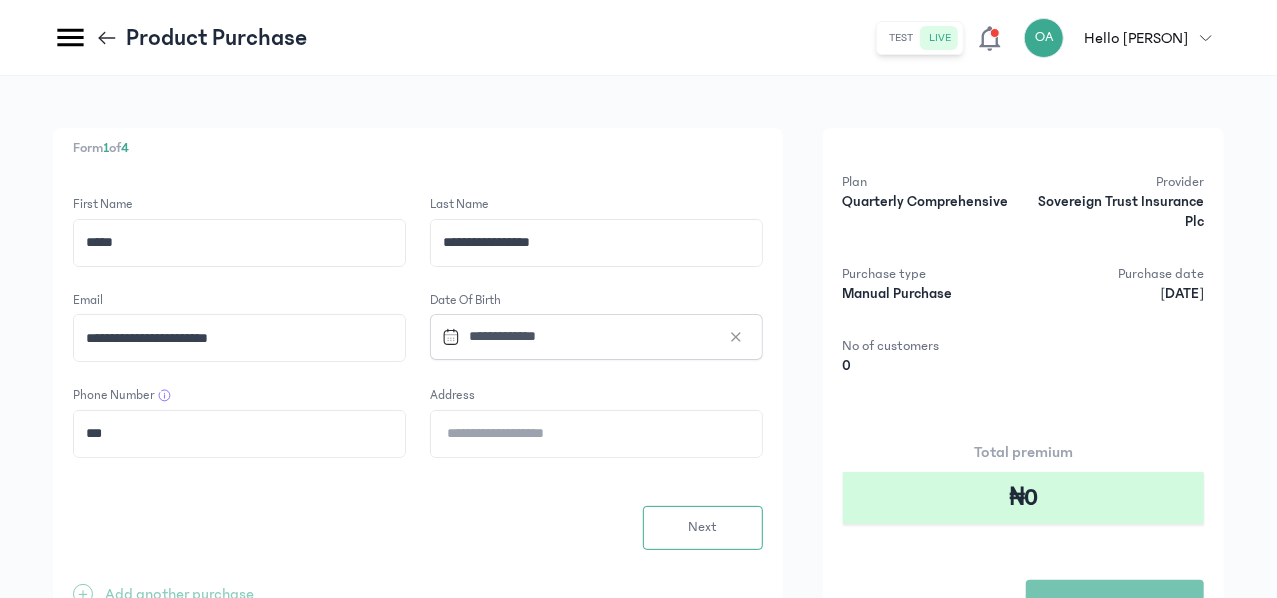 type on "**********" 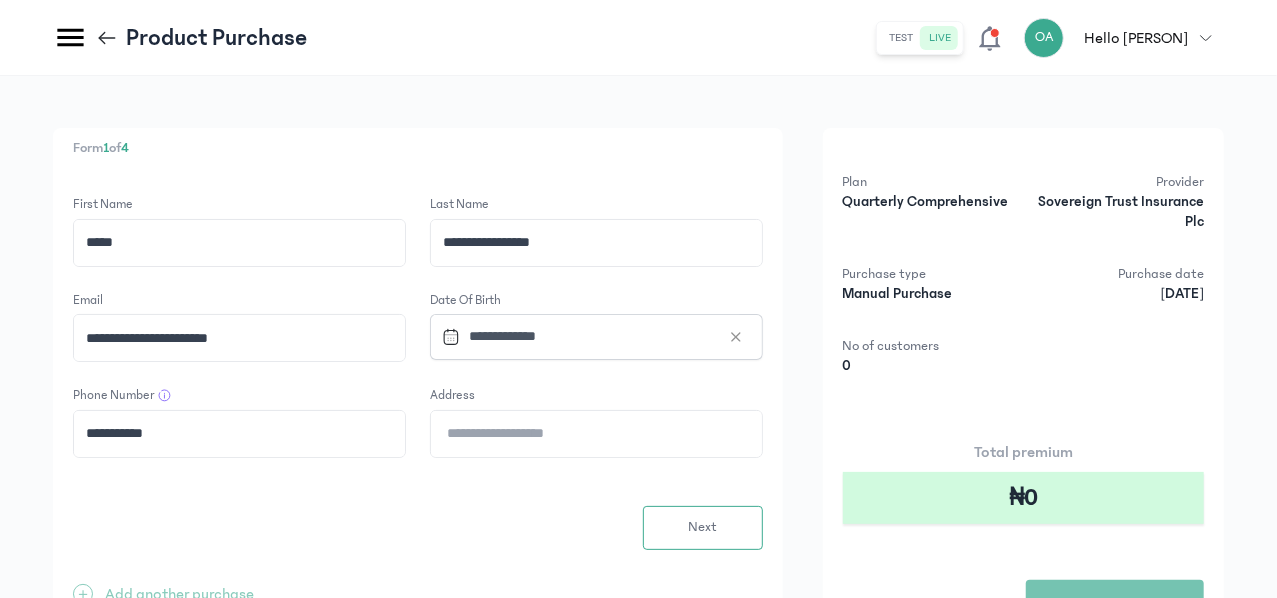 click on "Address" 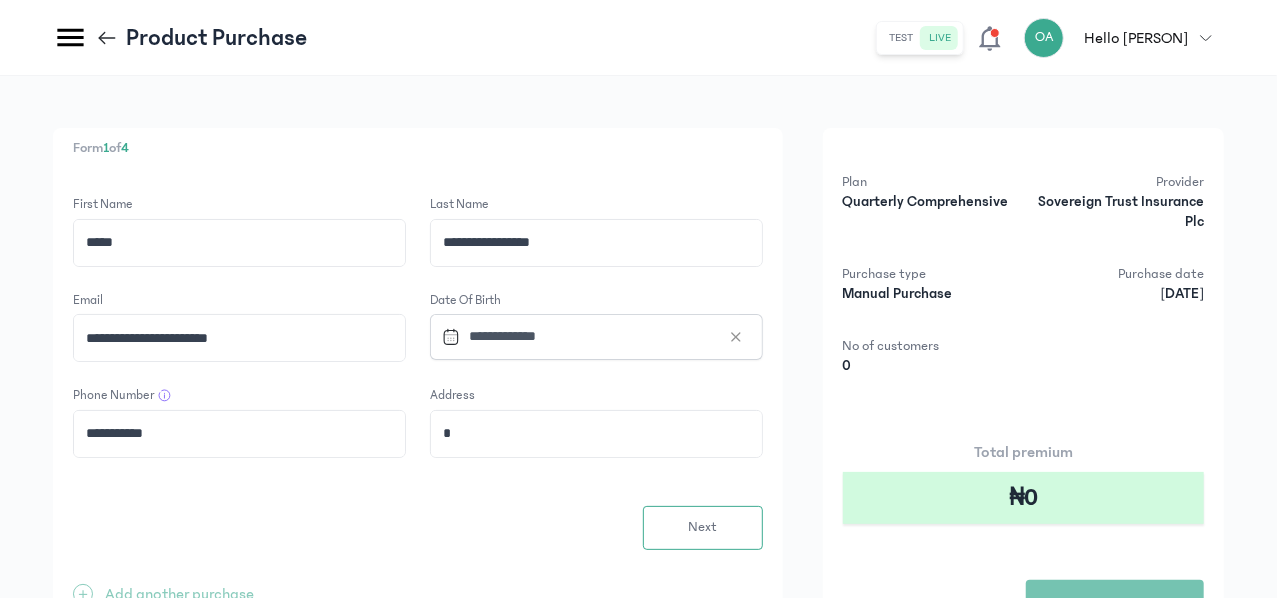 type on "**********" 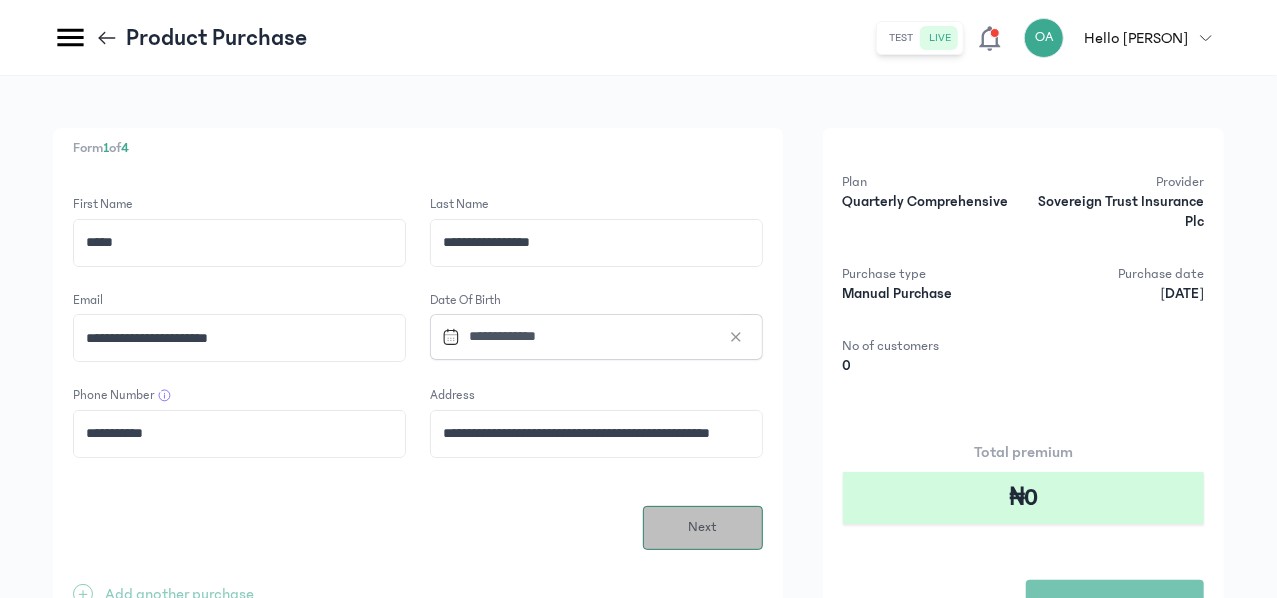 click on "Next" at bounding box center (703, 528) 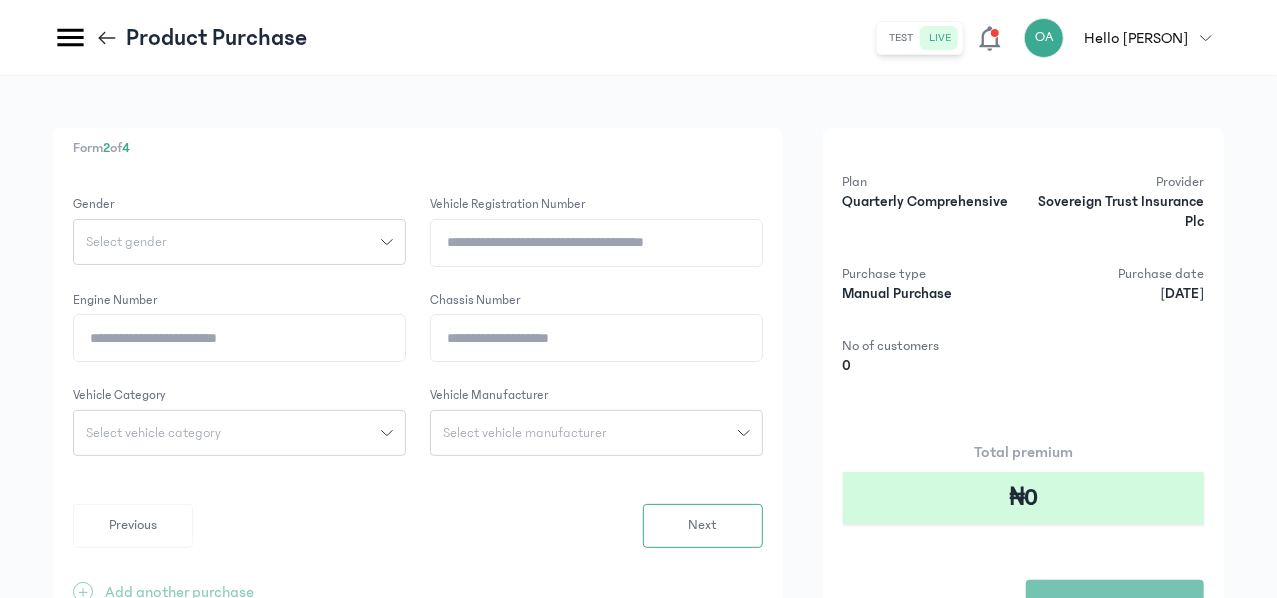 click 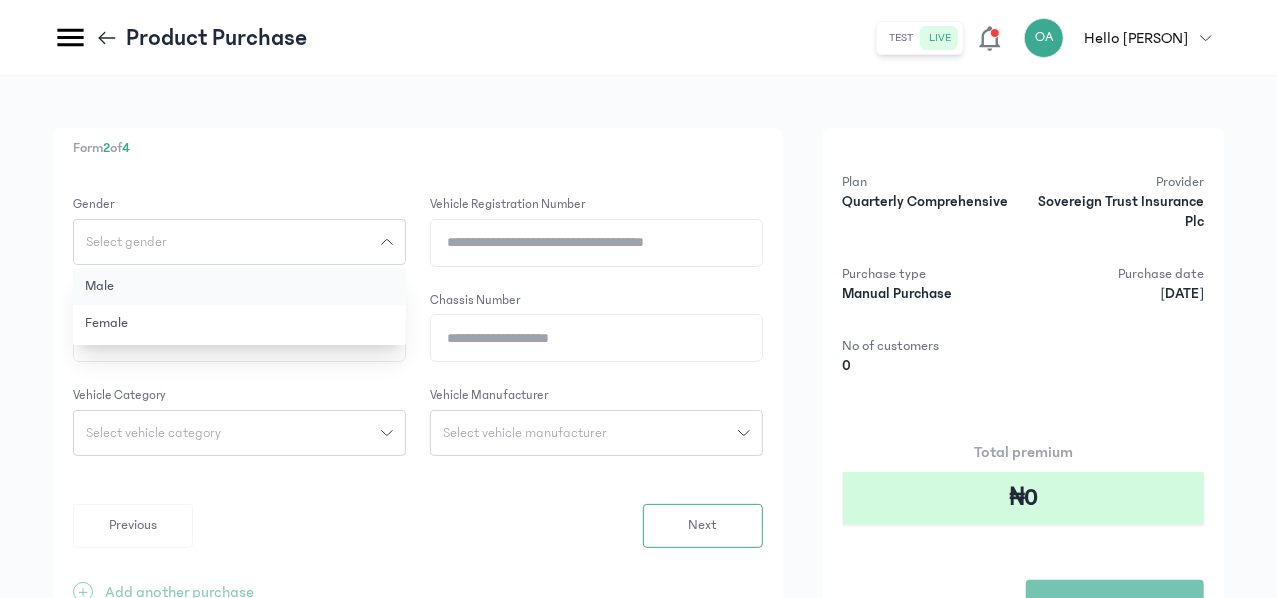 click on "Male" 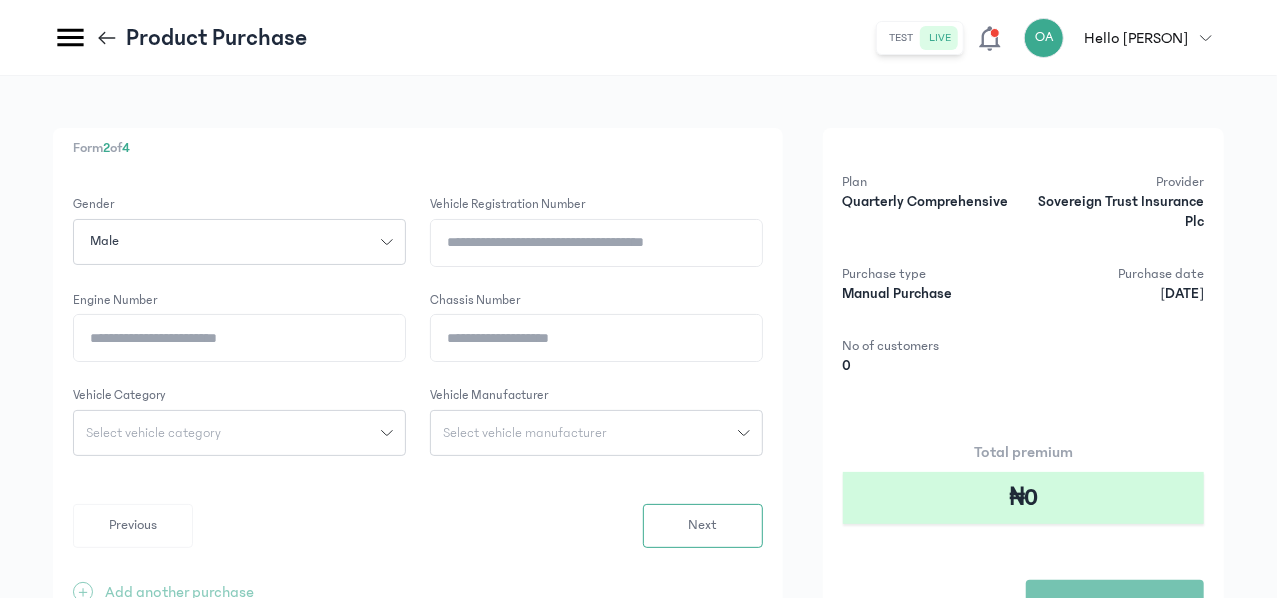 click on "Vehicle registration number" 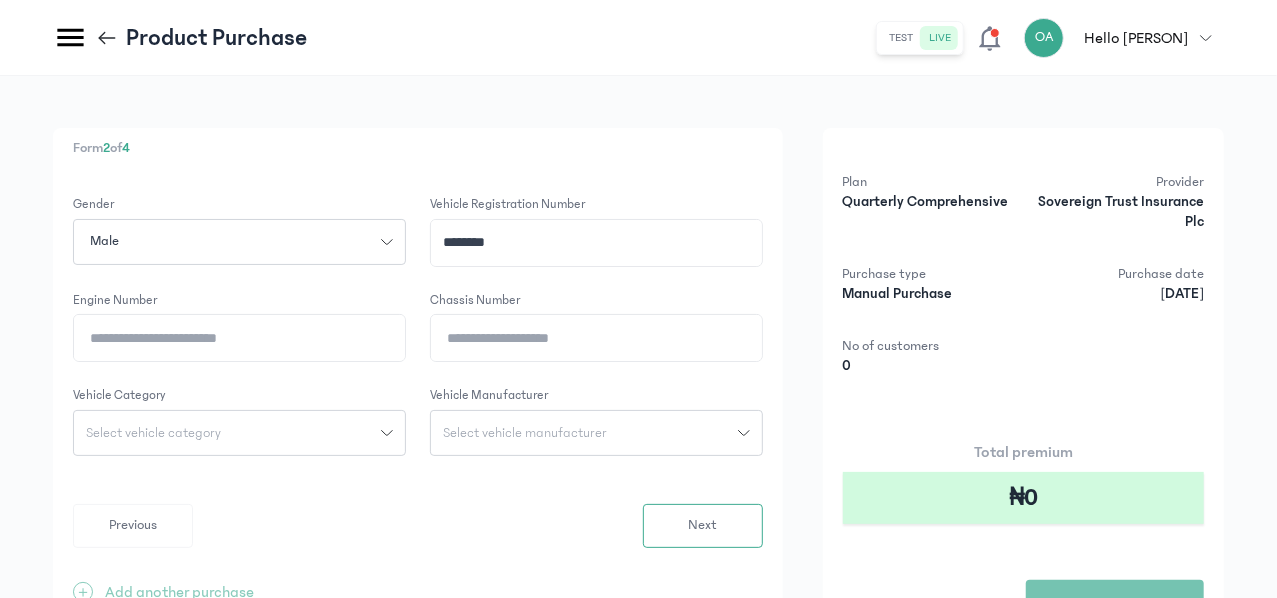 type on "********" 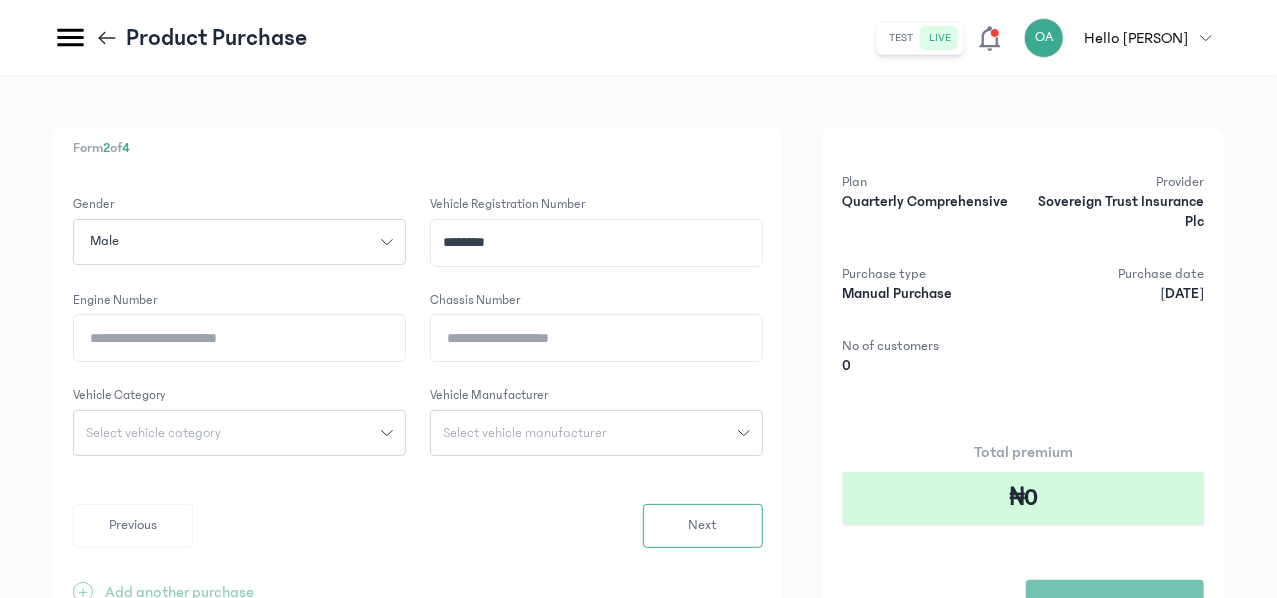 type on "****" 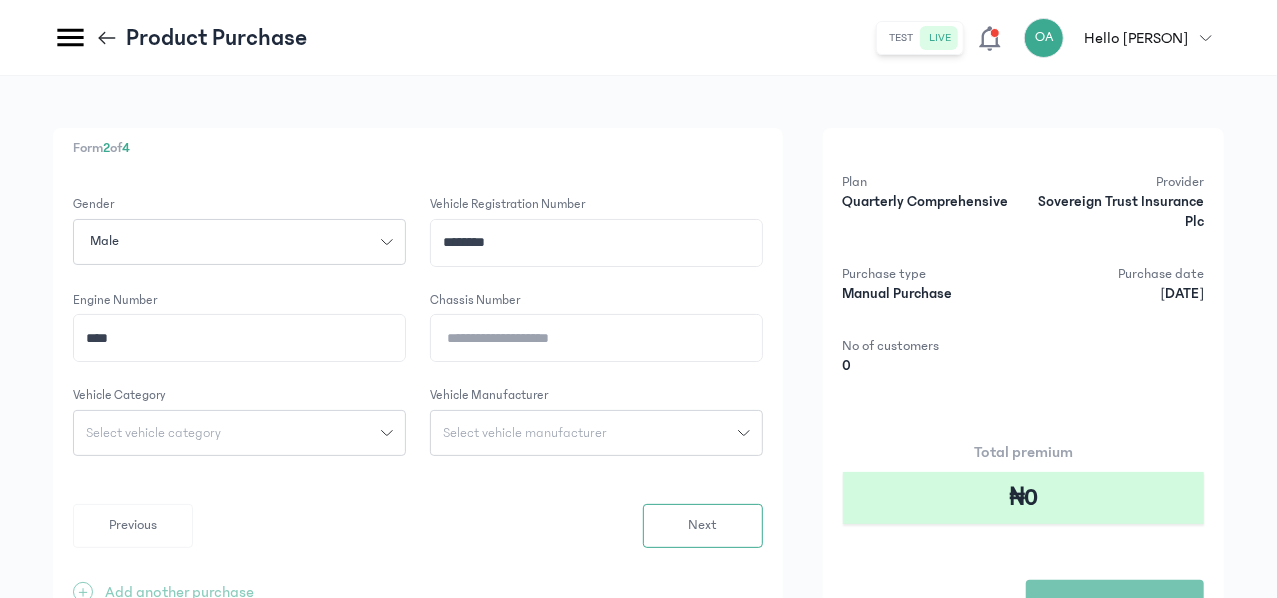 click on "Chassis Number" 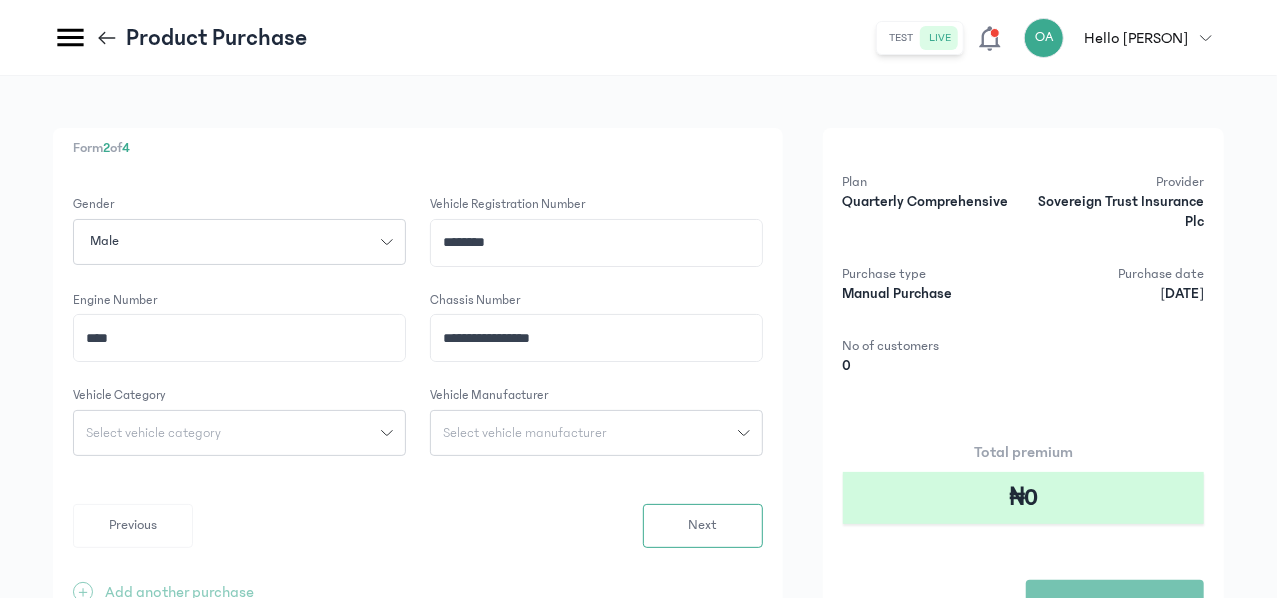 type on "**********" 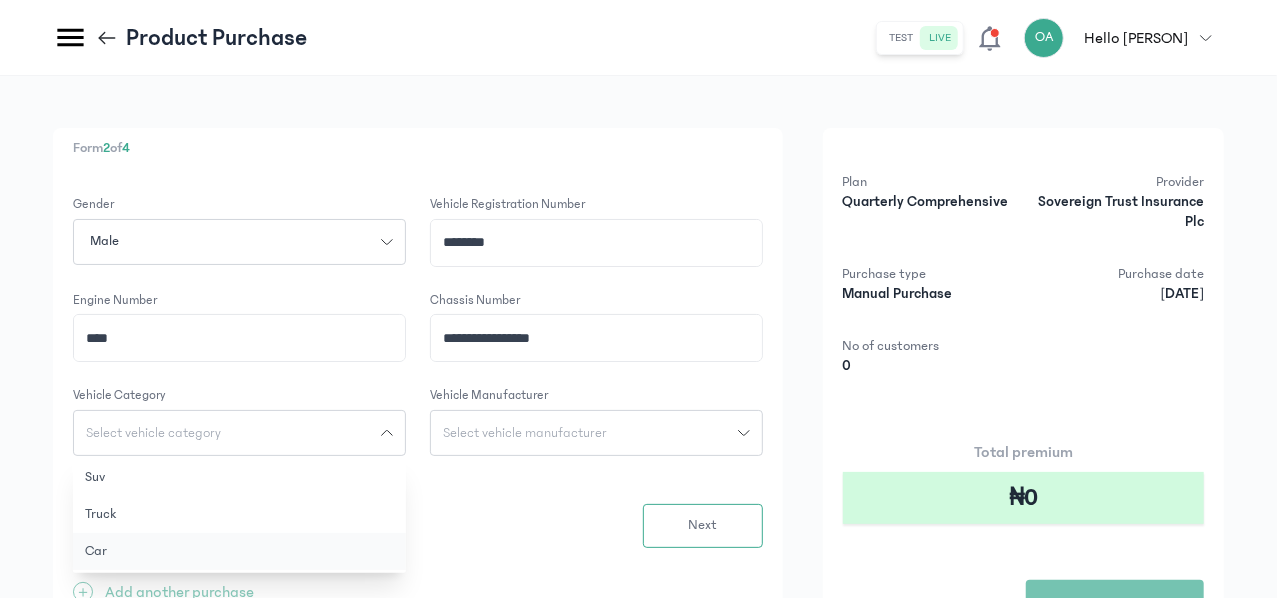 click on "Car" 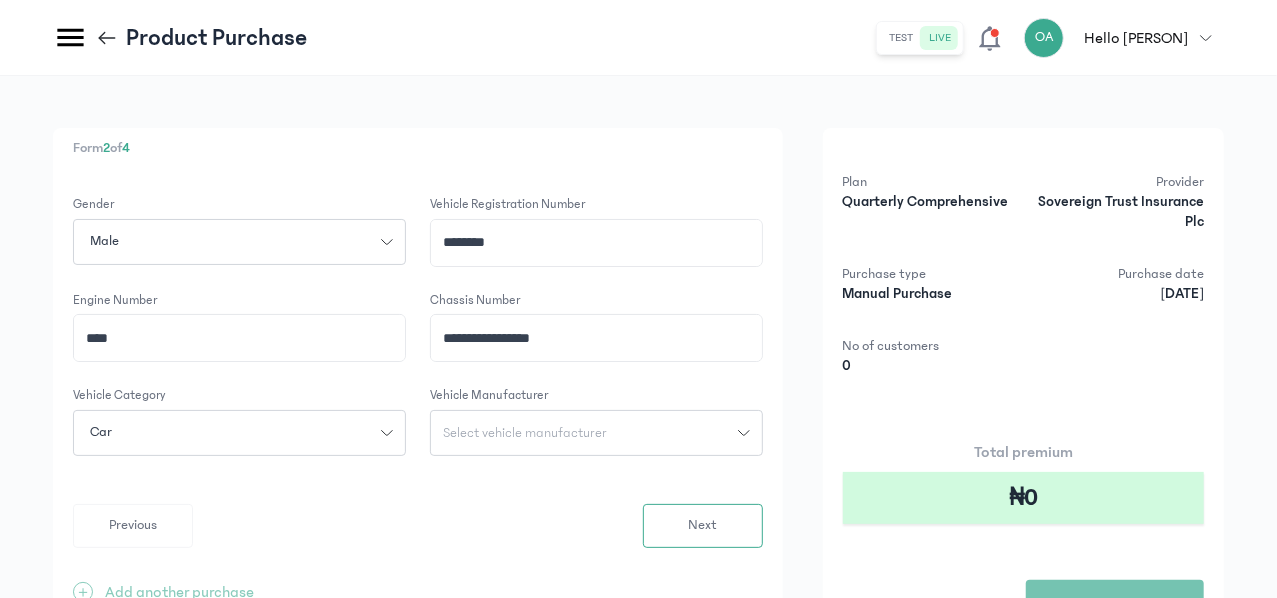 click on "Select vehicle manufacturer" at bounding box center (525, 433) 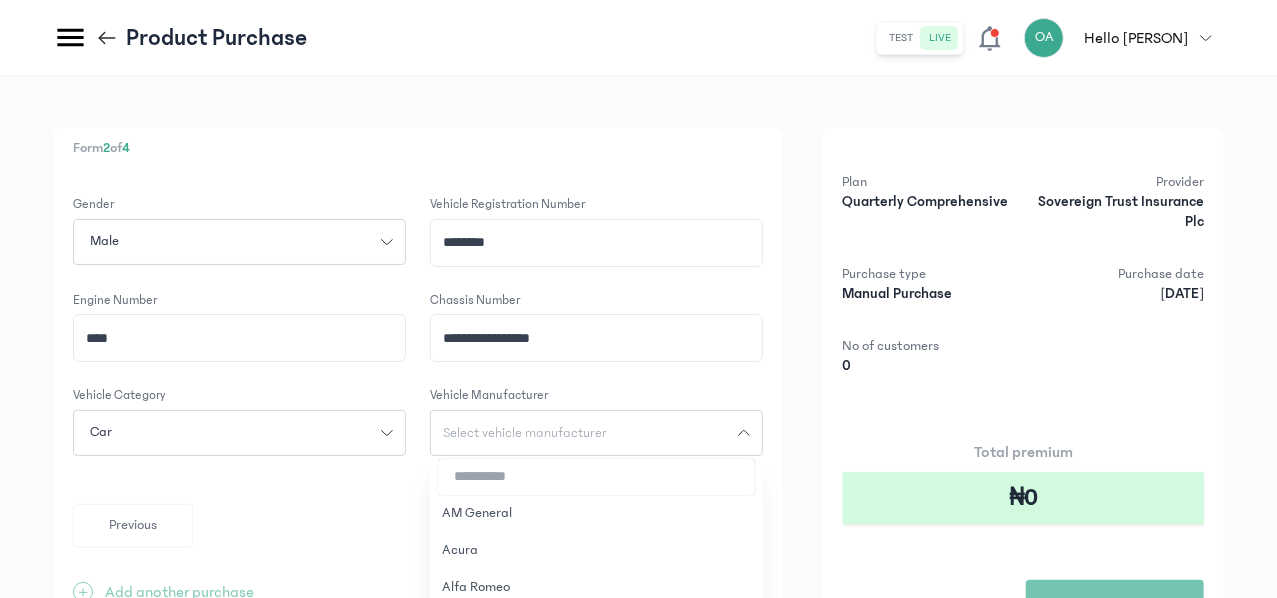 click at bounding box center [596, 477] 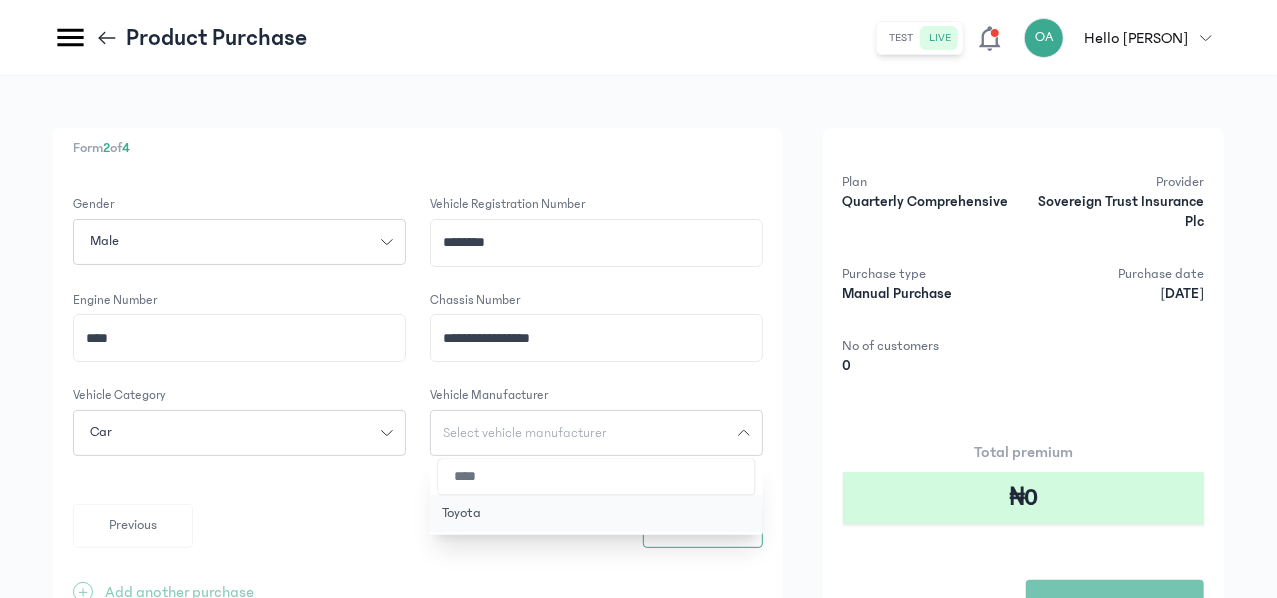 type on "****" 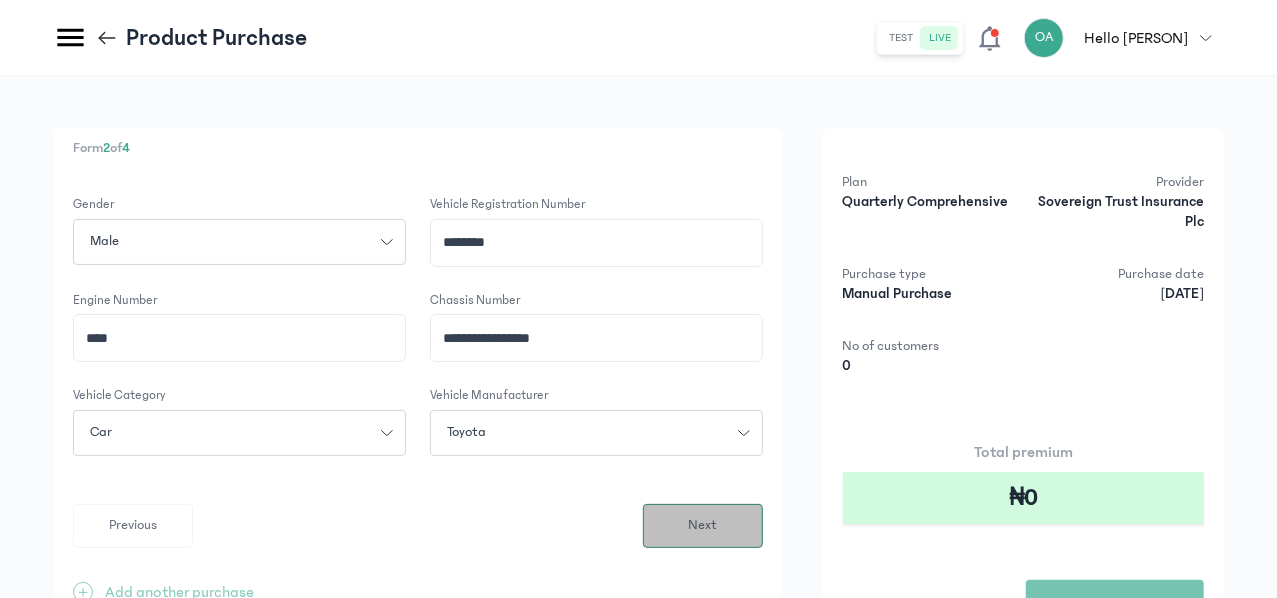 click on "Next" at bounding box center (703, 526) 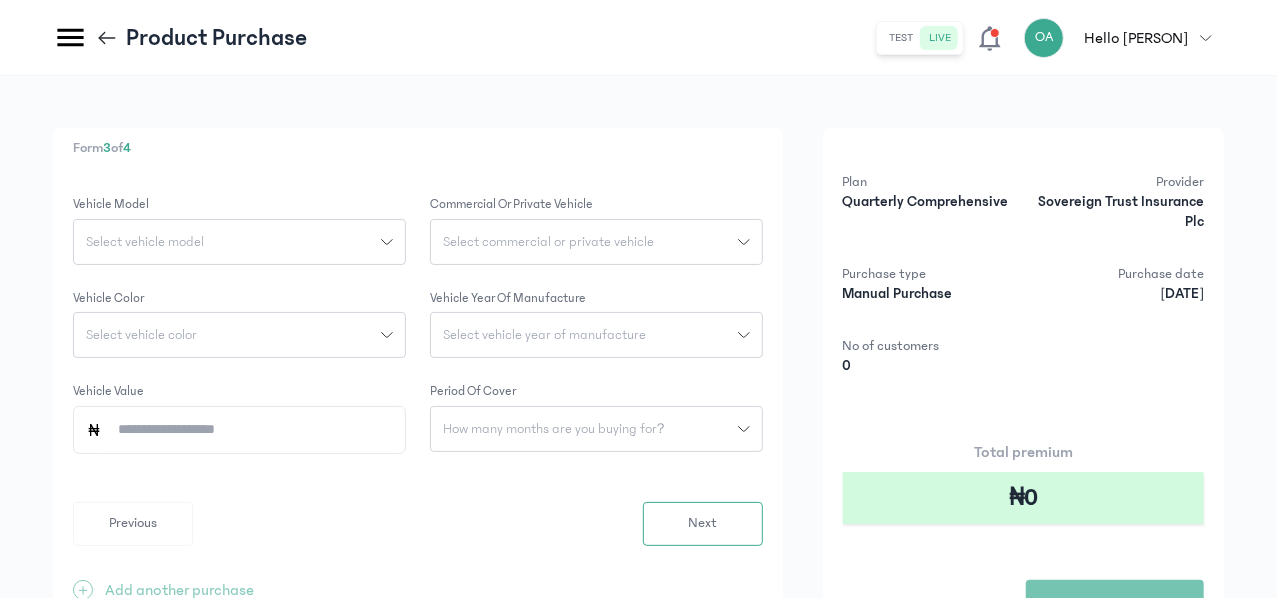 click on "Select vehicle model" 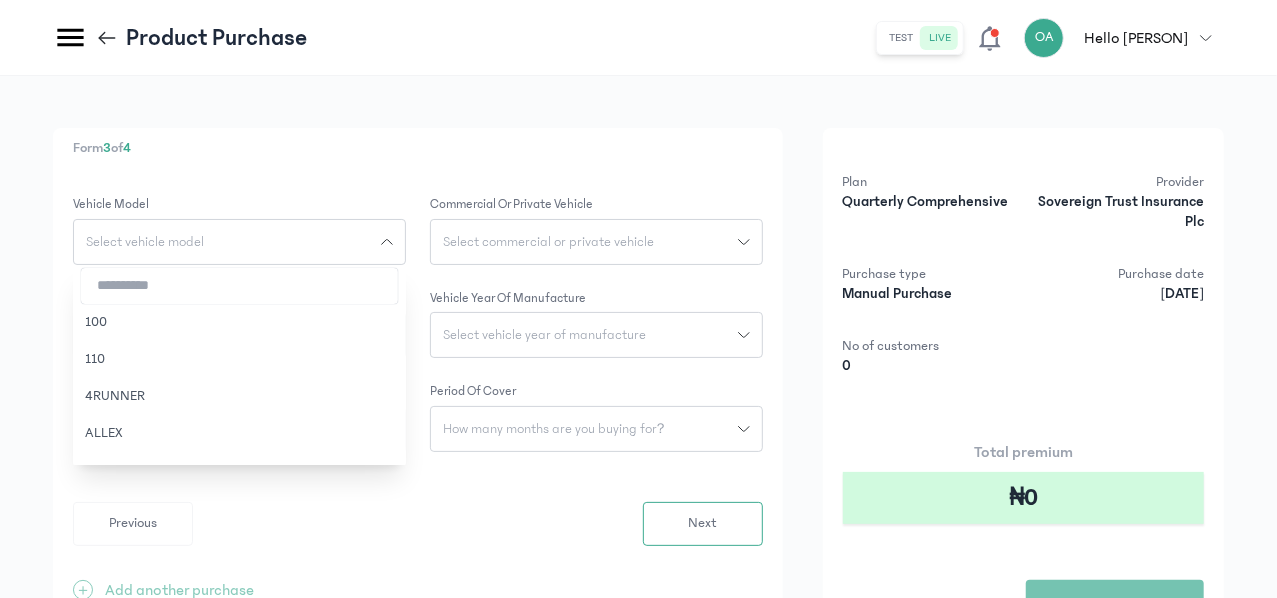 click at bounding box center (239, 286) 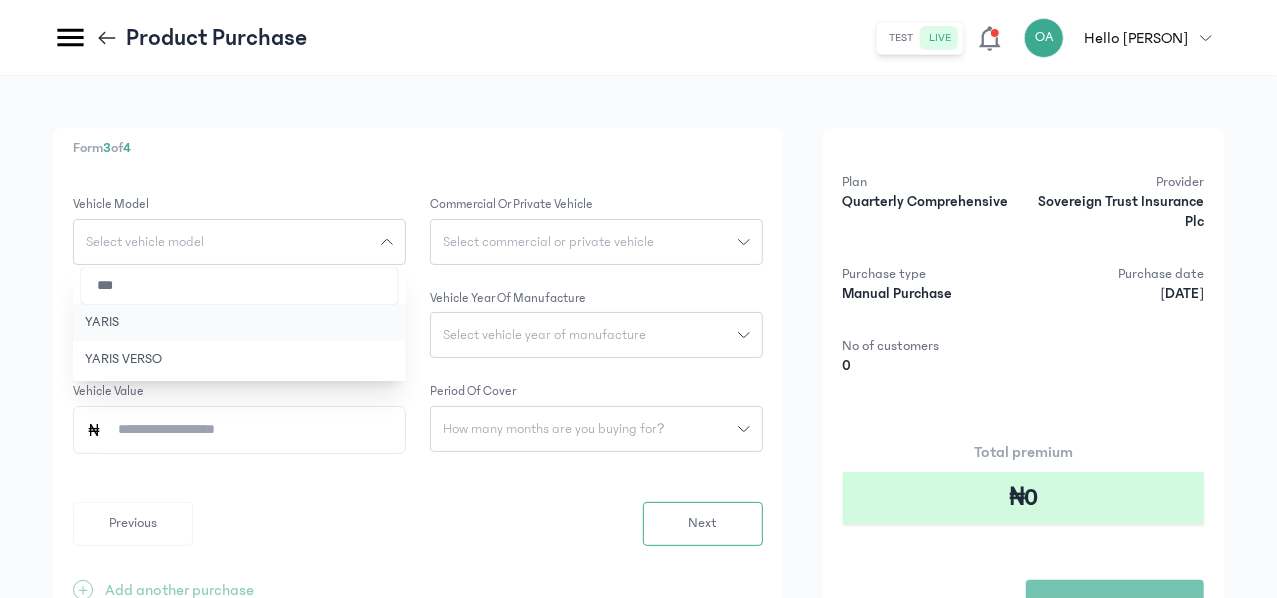type on "***" 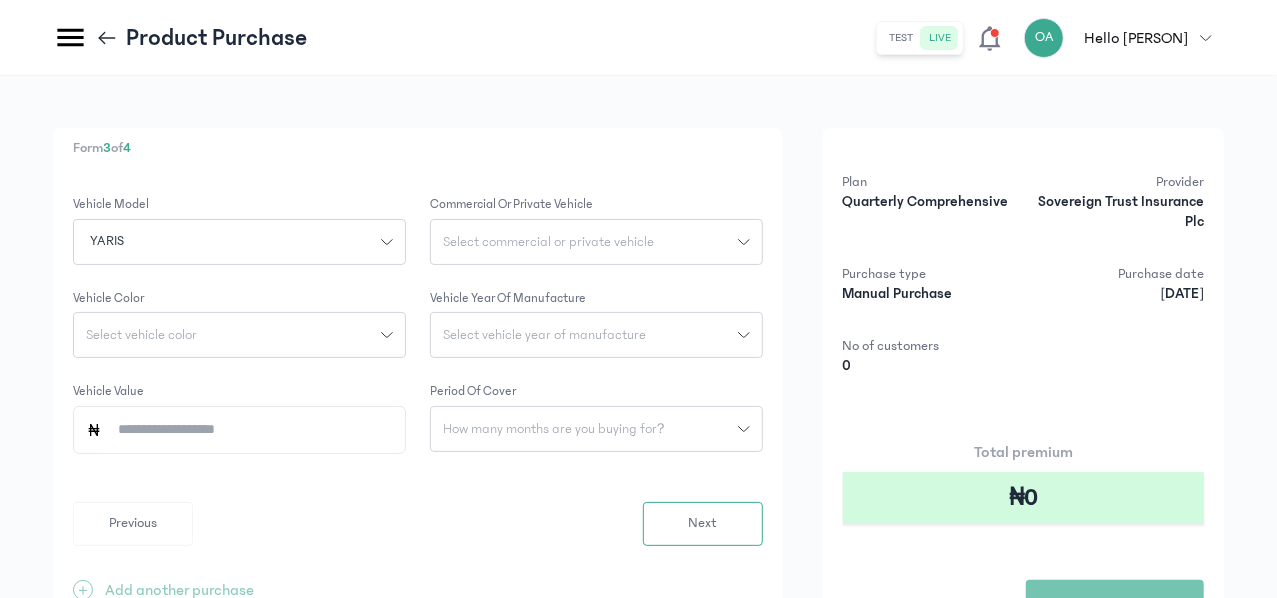 click on "Select commercial or private vehicle" at bounding box center [548, 242] 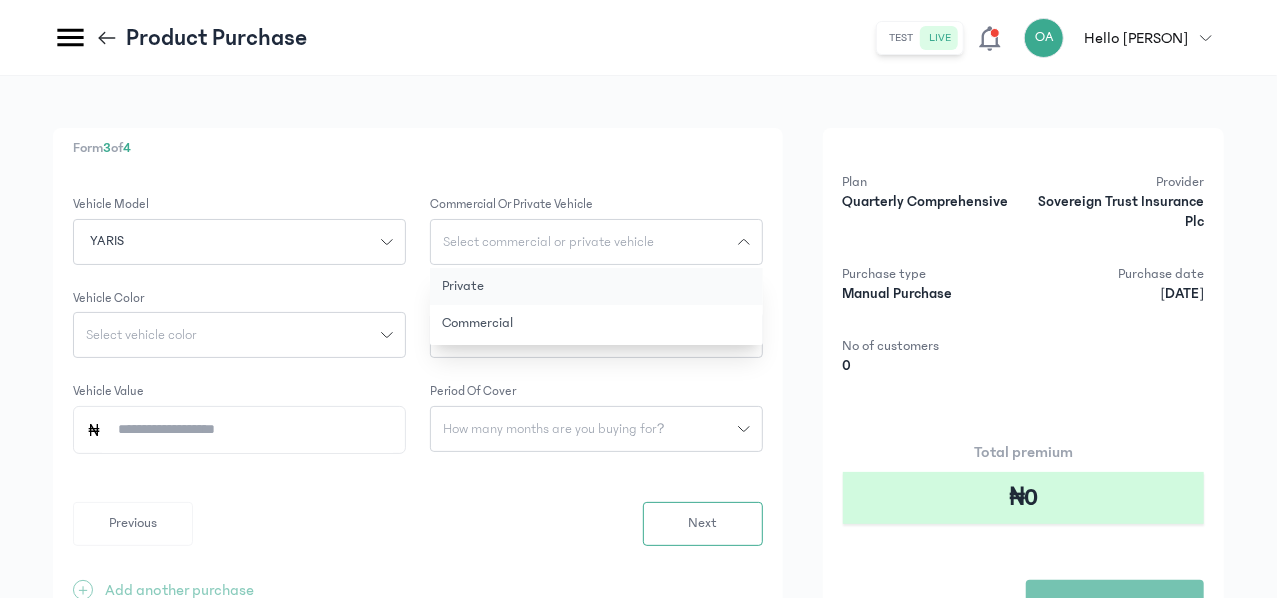 click on "Private" 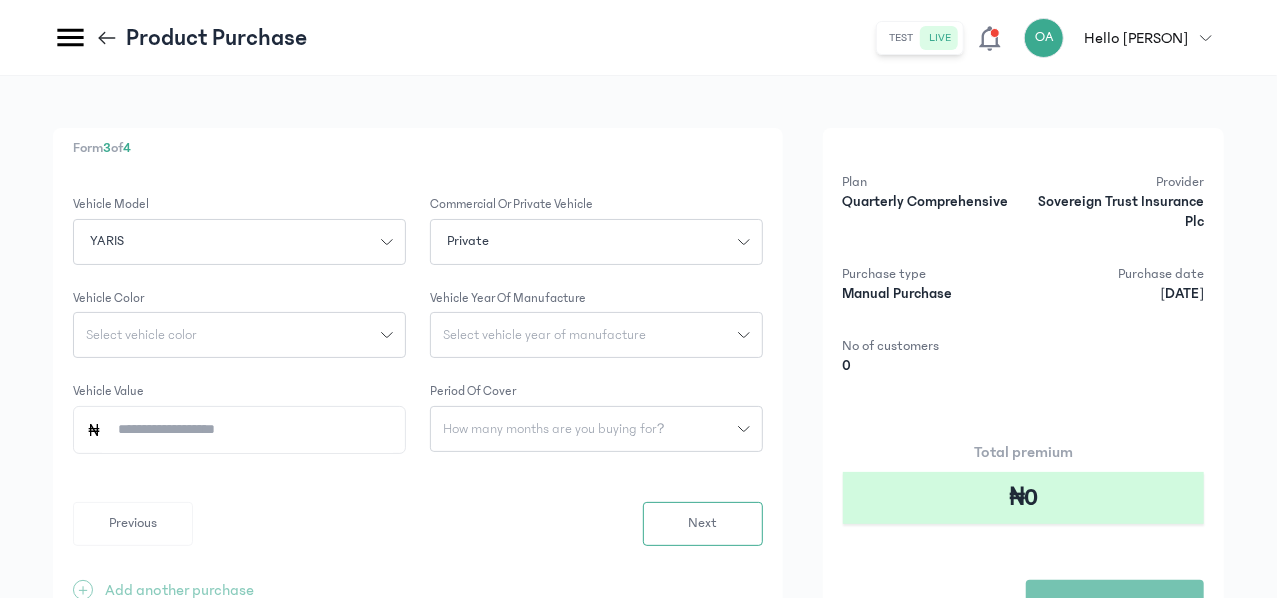 click on "Select vehicle color" at bounding box center (227, 335) 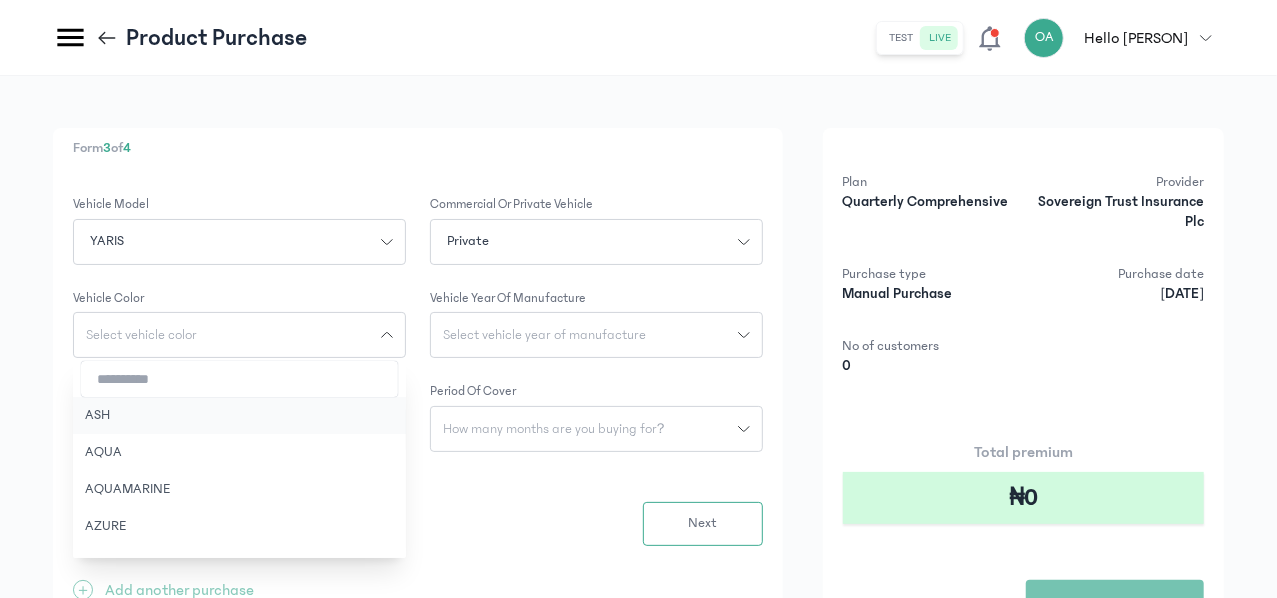 click on "ASH" 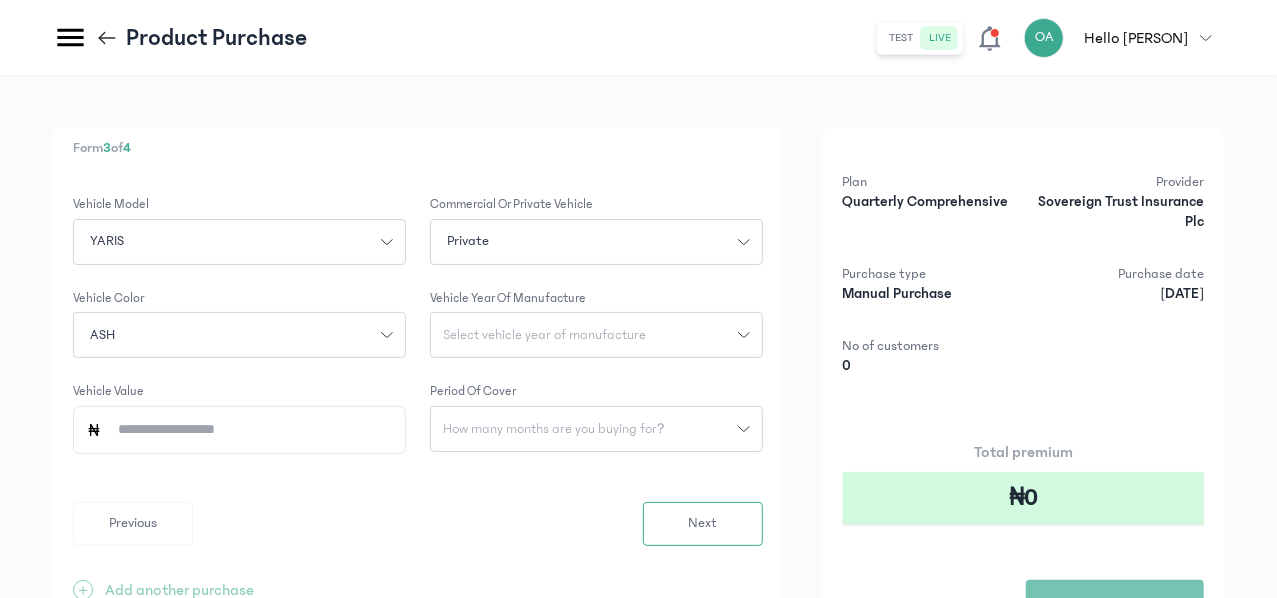 click on "Select vehicle year of manufacture" 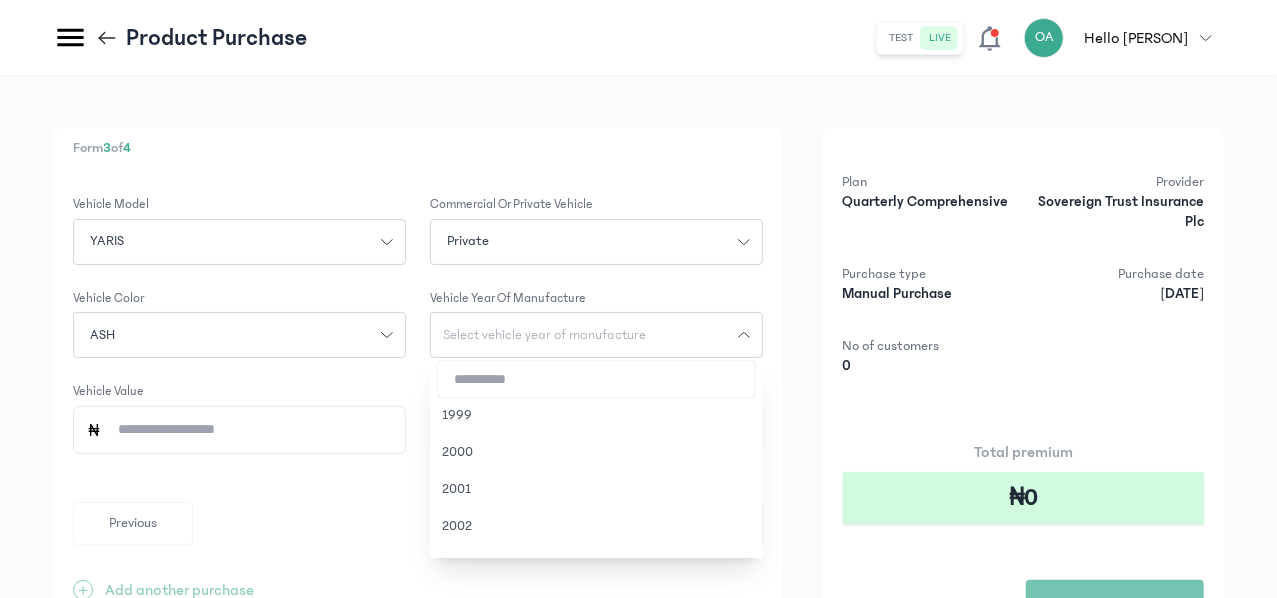 click at bounding box center [596, 379] 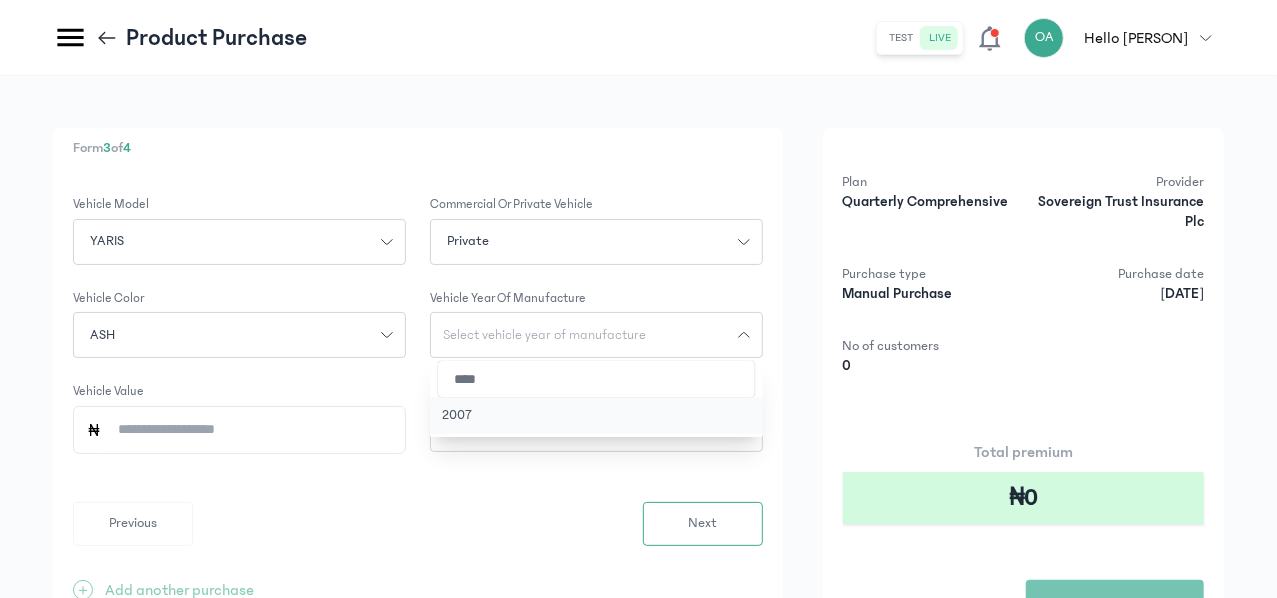 type on "****" 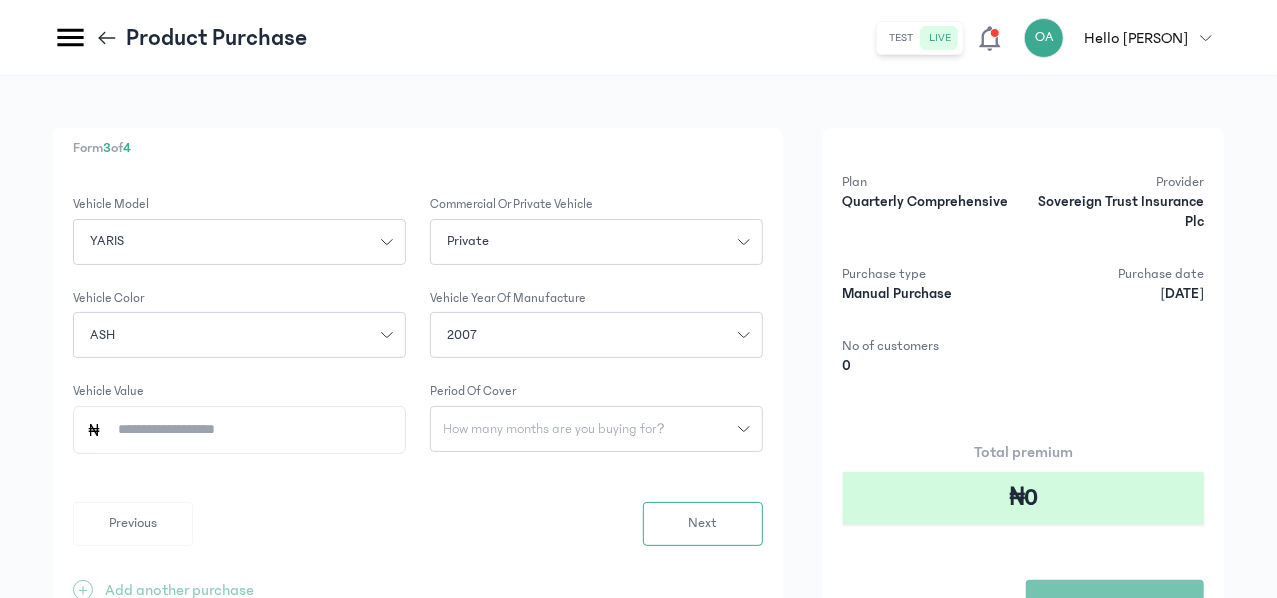 click on "Vehicle Value" 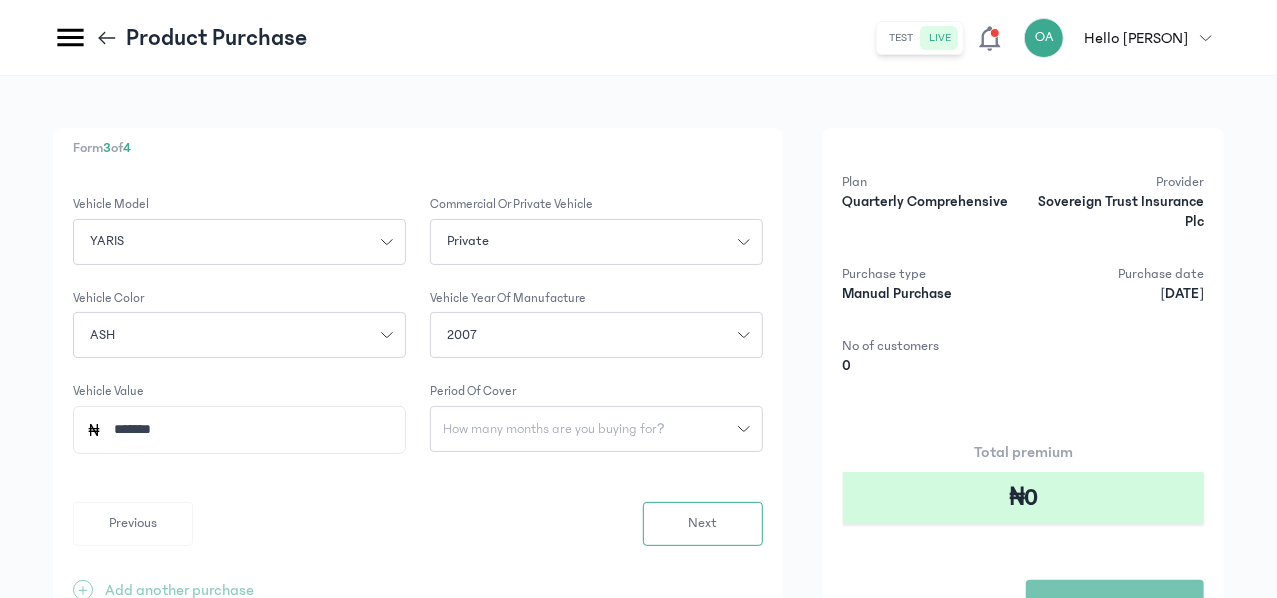 type on "*********" 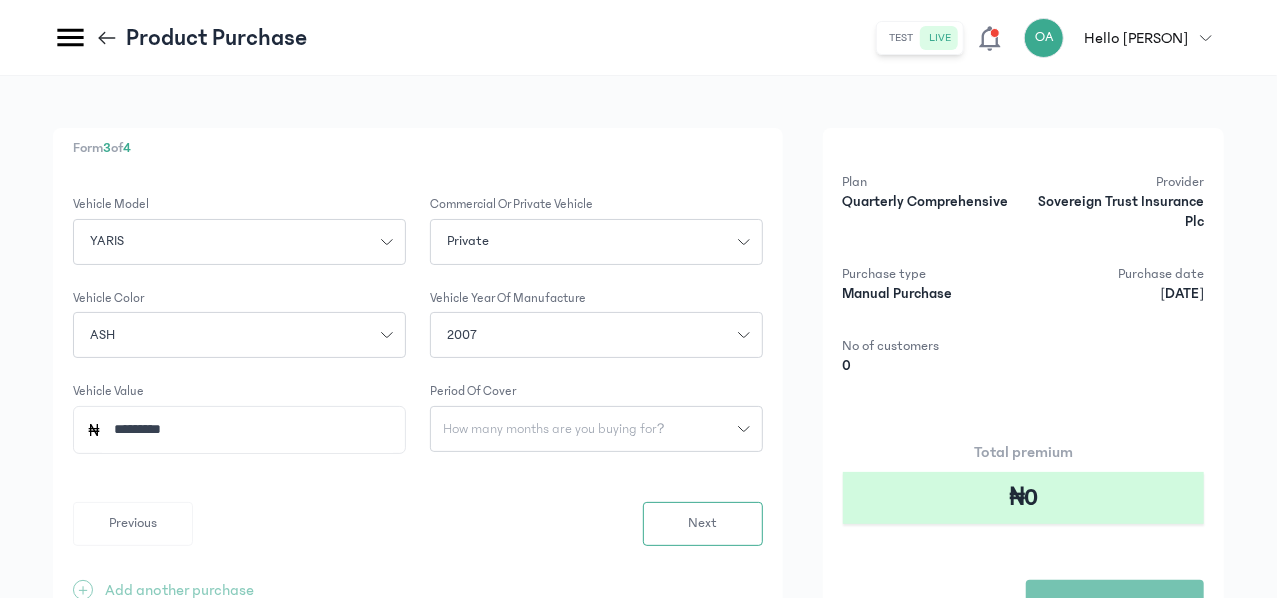 click on "How many months are you buying for?" at bounding box center (554, 429) 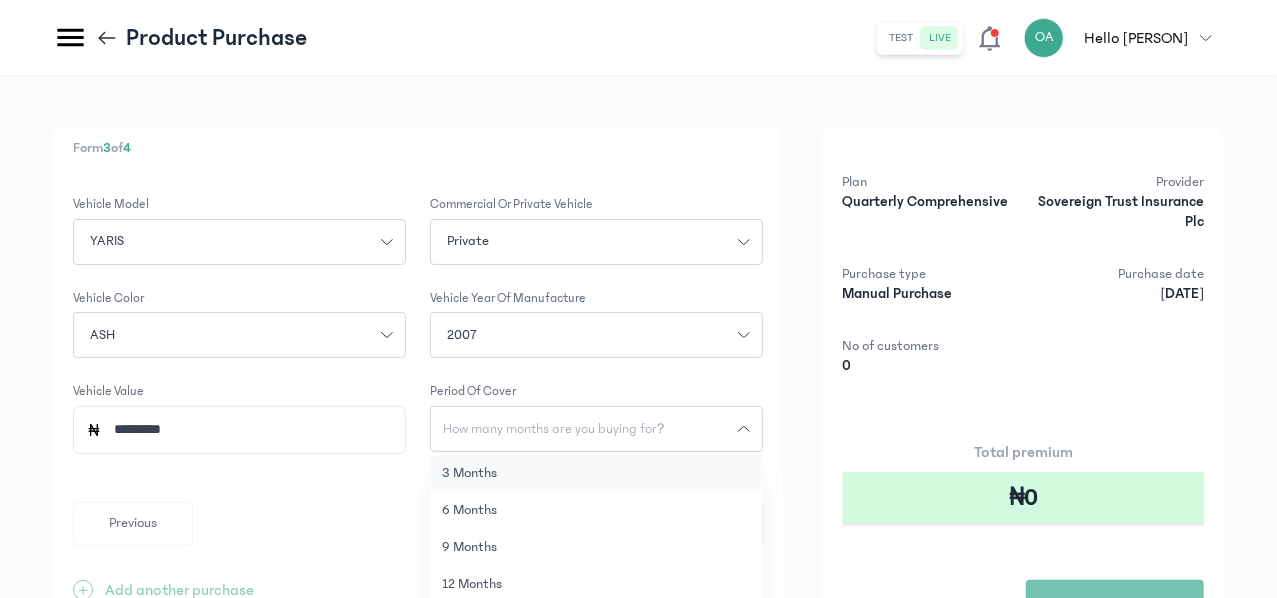 click on "3 months" 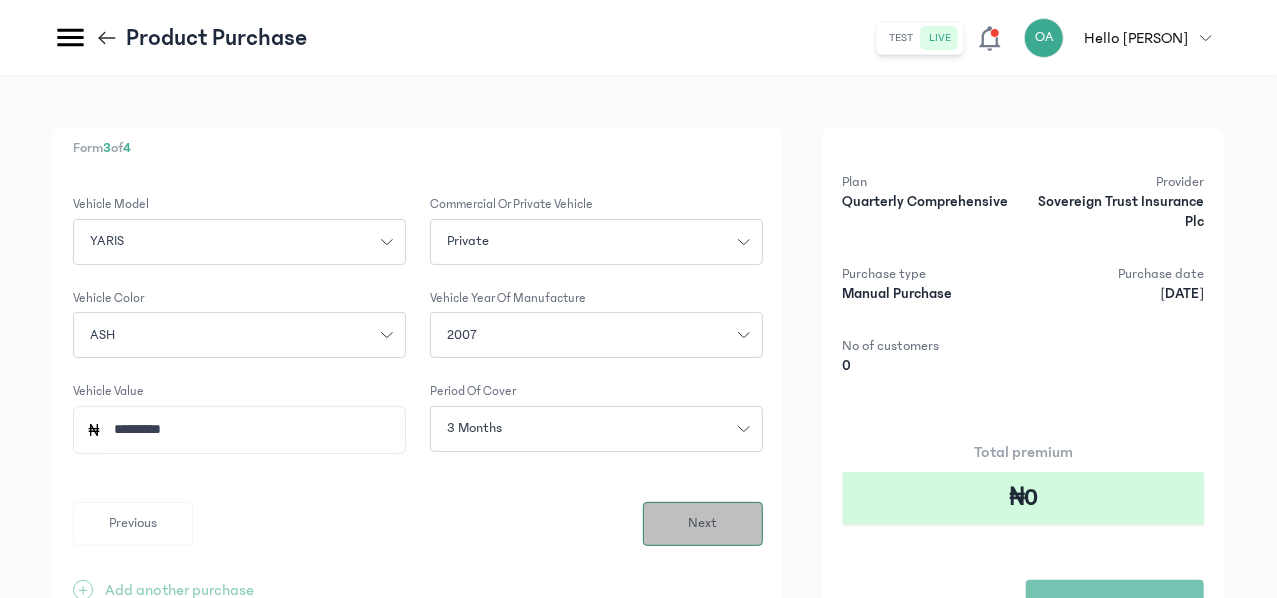 click on "Next" at bounding box center [702, 523] 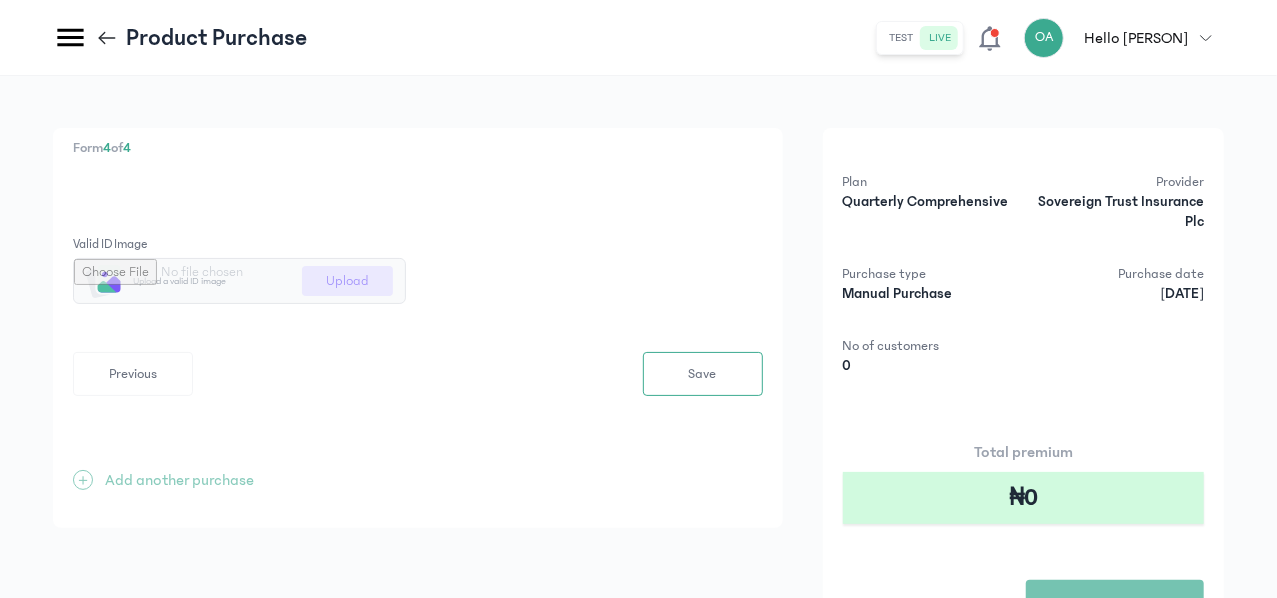 click at bounding box center (239, 281) 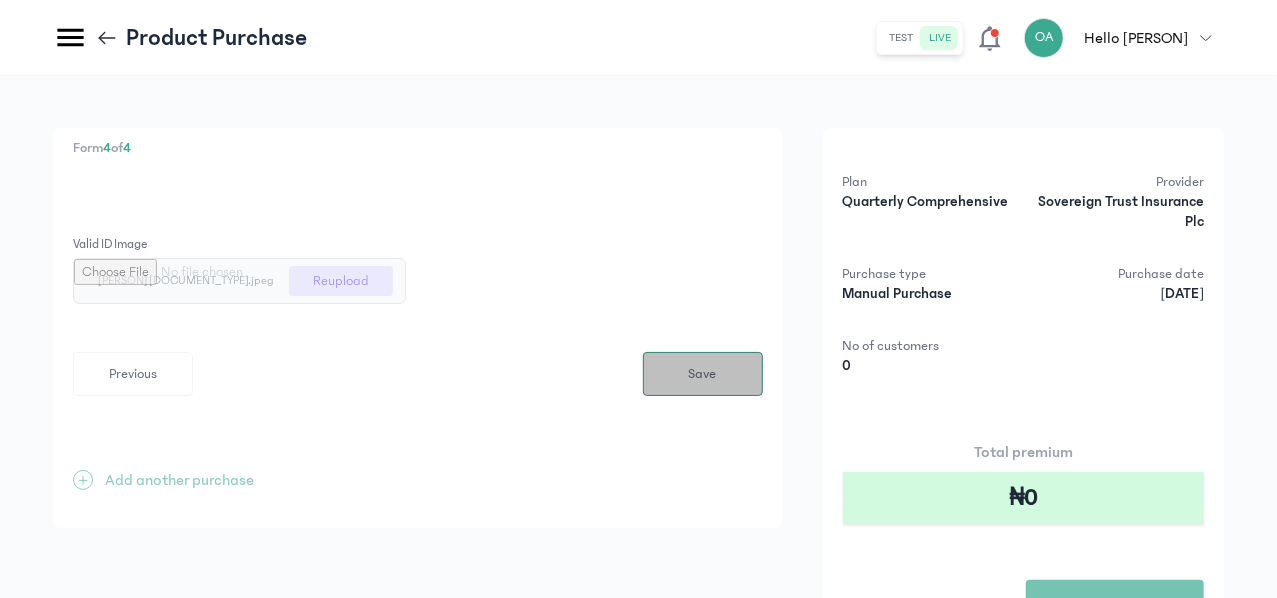 click on "Save" at bounding box center [703, 374] 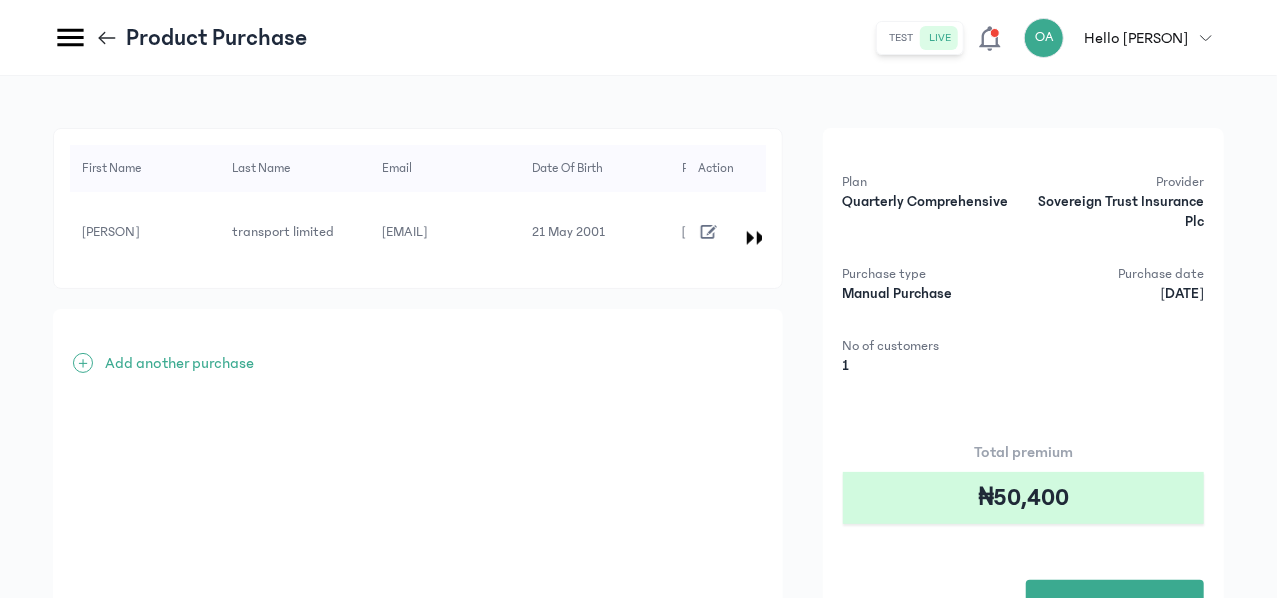 scroll, scrollTop: 177, scrollLeft: 0, axis: vertical 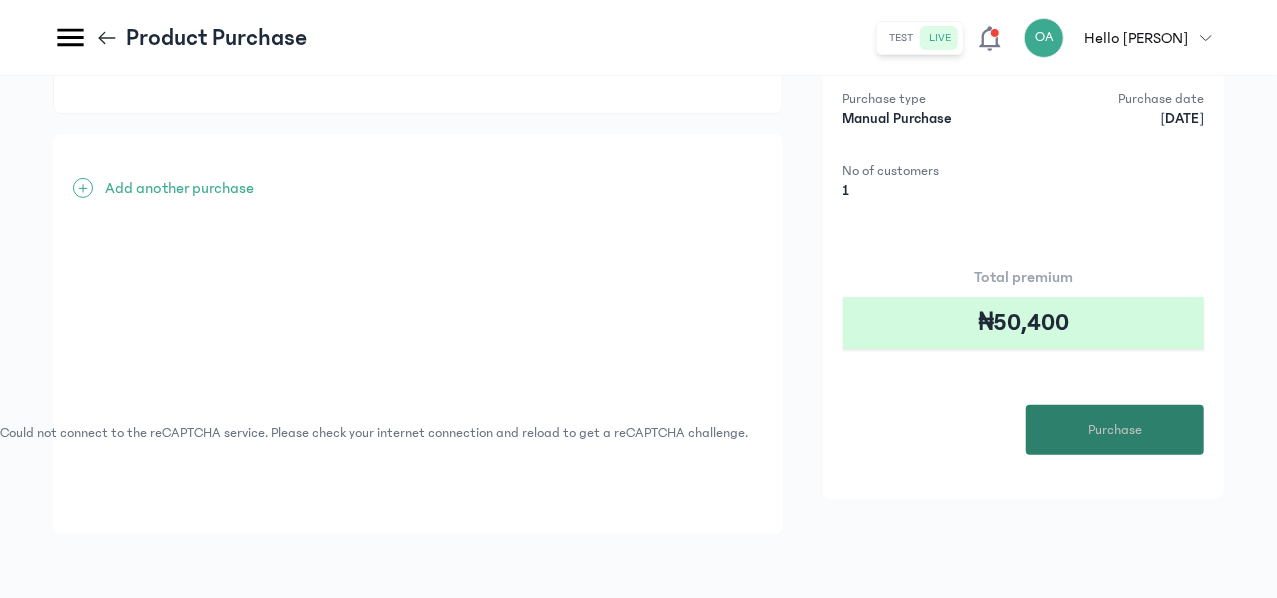 click on "Purchase" at bounding box center [1115, 430] 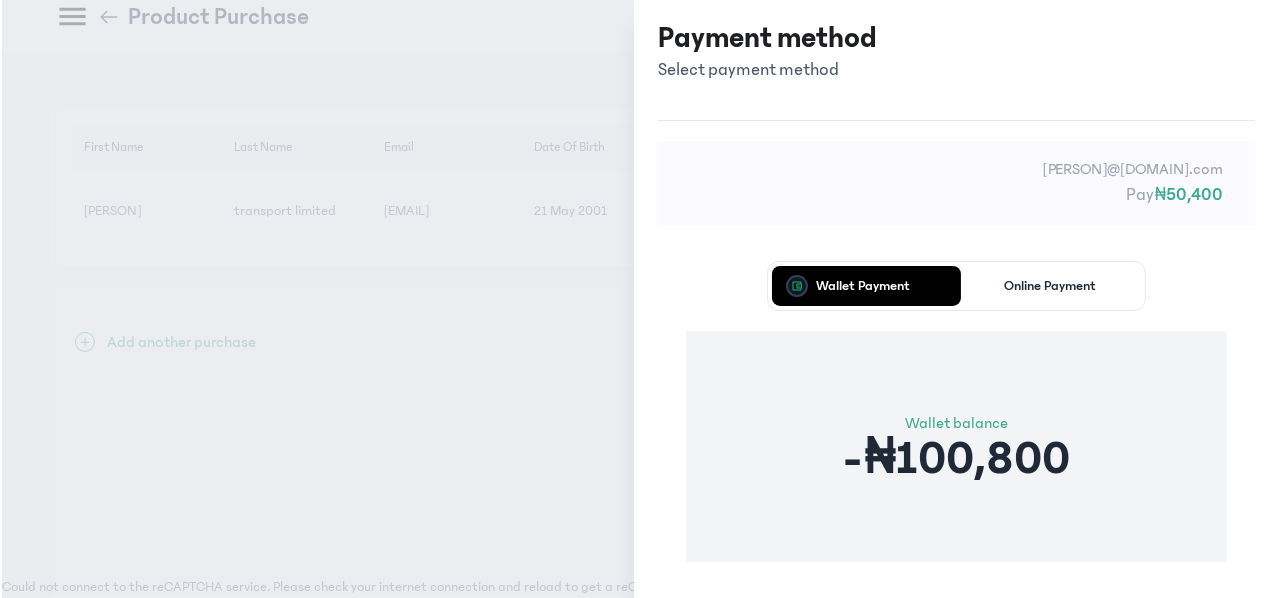 scroll, scrollTop: 21, scrollLeft: 0, axis: vertical 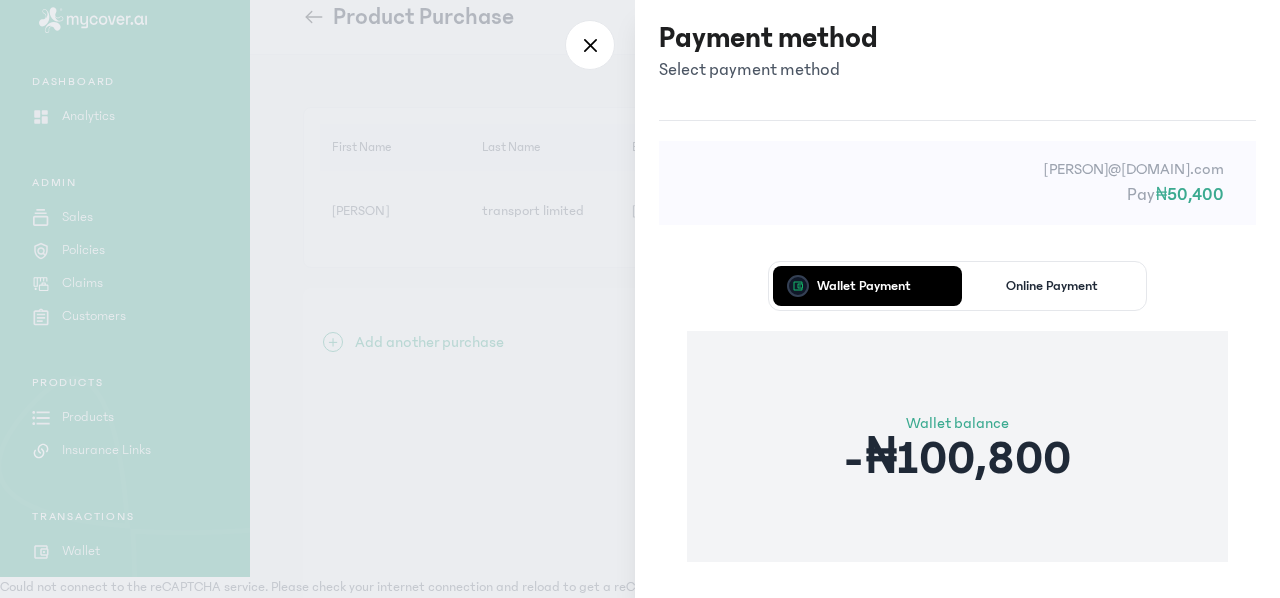 click on "[PERSON]@[DOMAIN].com Pay  ₦50,400
Wallet Payment
Online Payment Wallet balance -₦100,800  Proceed" at bounding box center [957, 420] 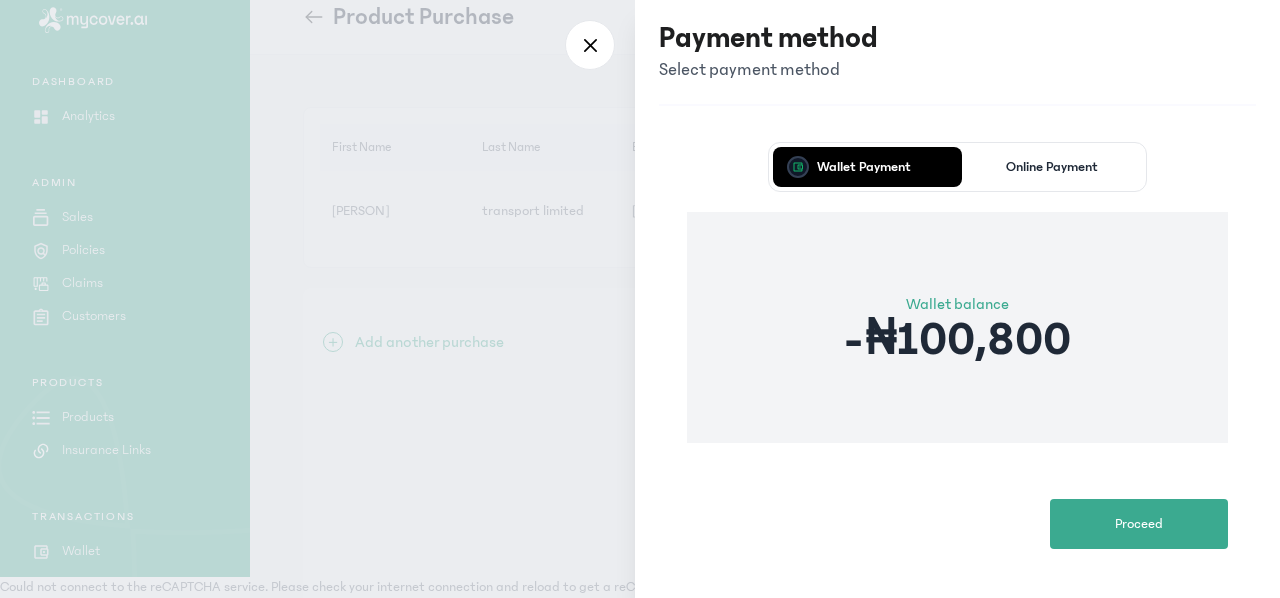 scroll, scrollTop: 121, scrollLeft: 0, axis: vertical 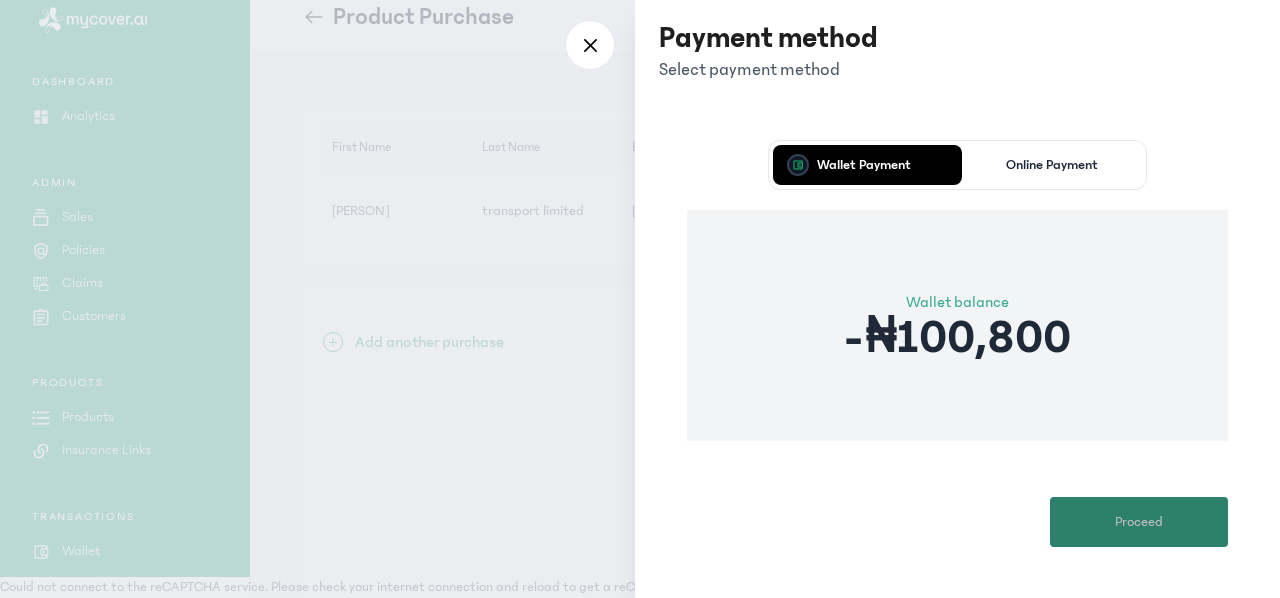 click on "Proceed" at bounding box center (1139, 522) 